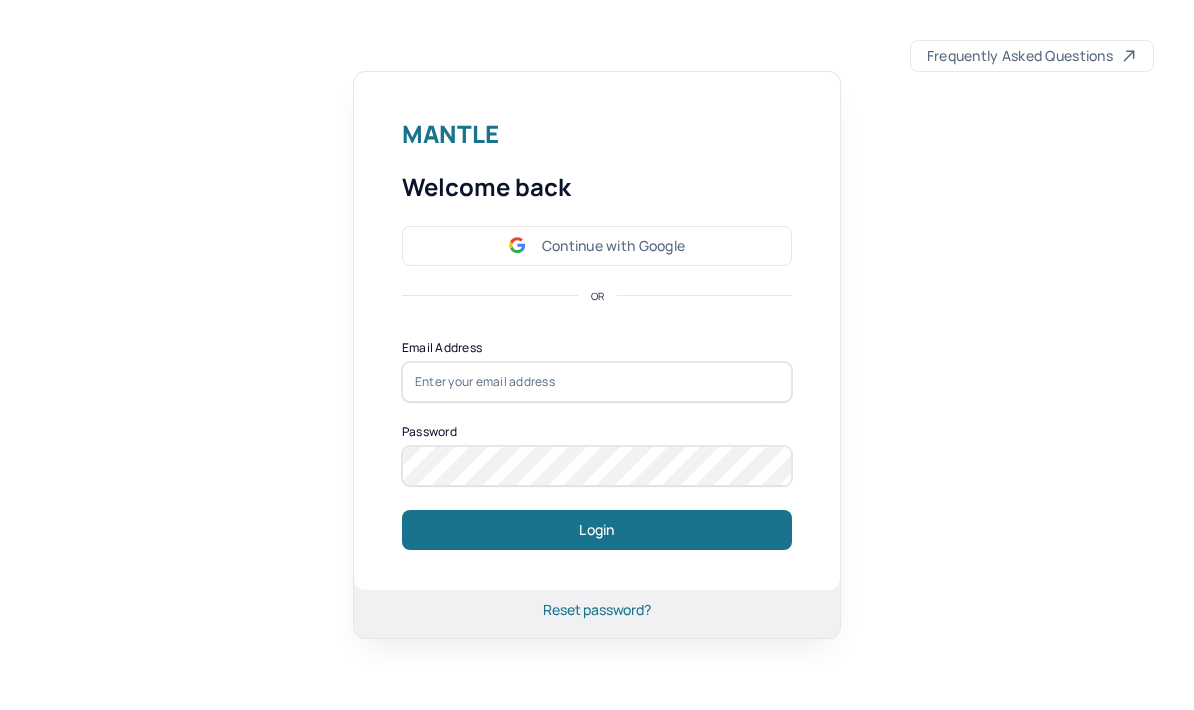 scroll, scrollTop: 0, scrollLeft: 0, axis: both 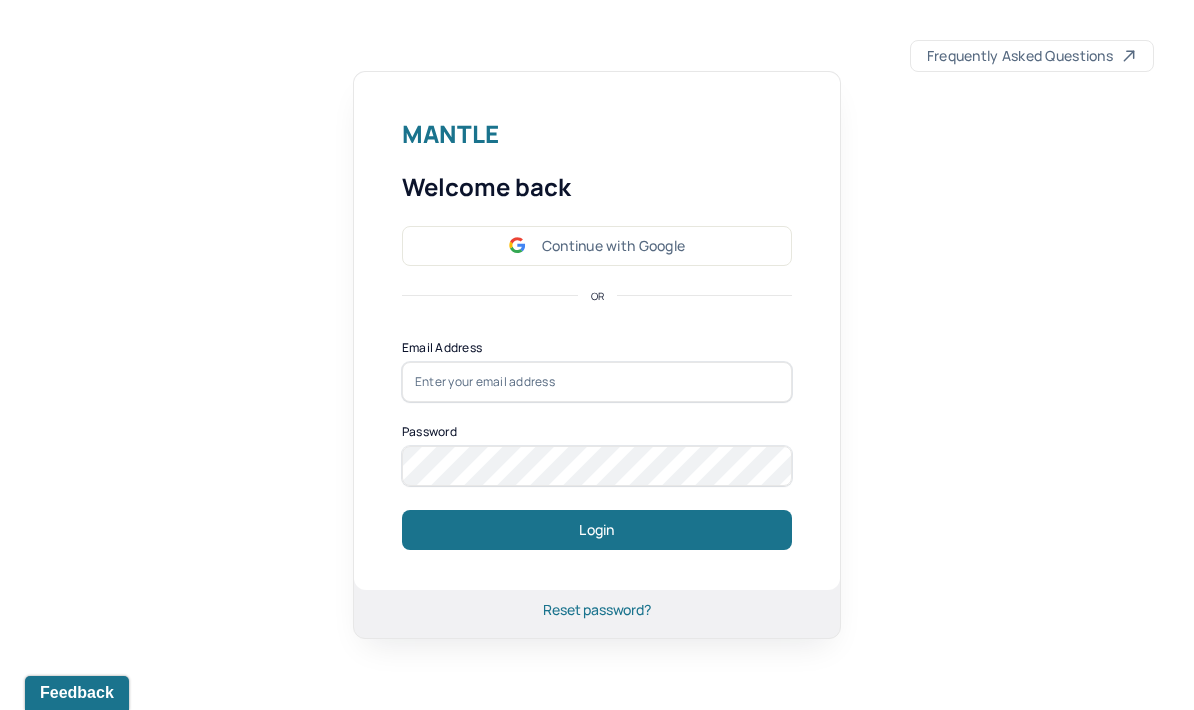 click on "Continue with Google" at bounding box center [597, 246] 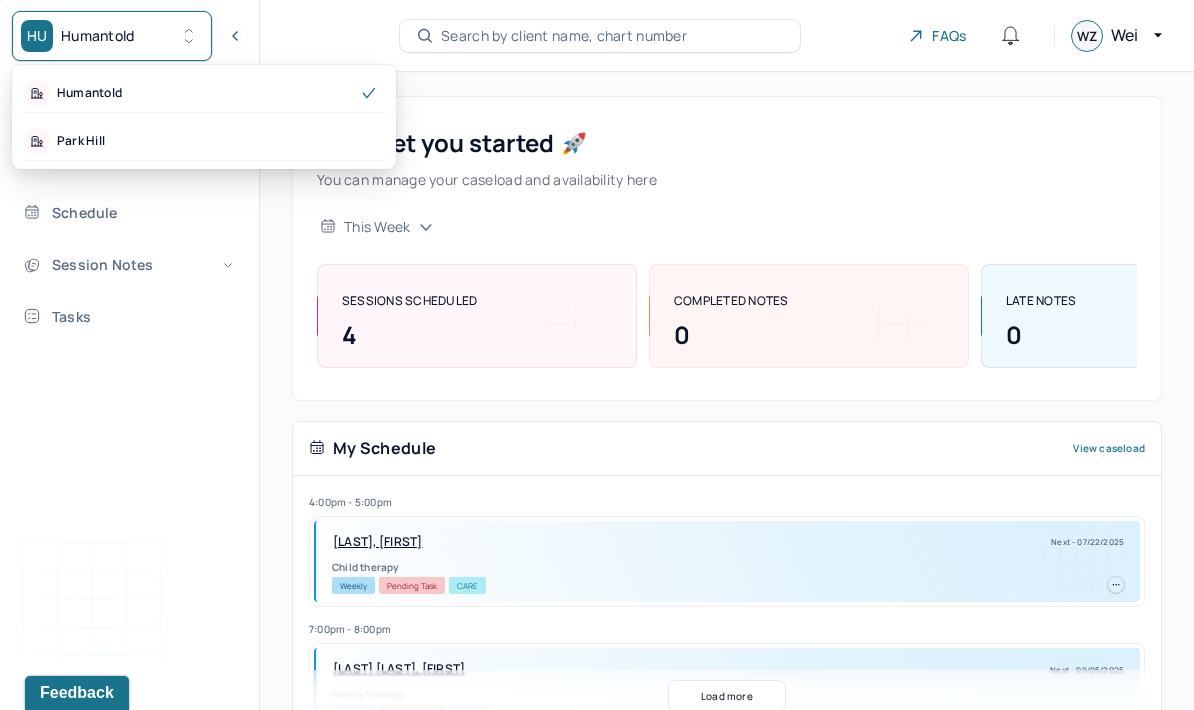 click on "Park Hill" at bounding box center [204, 141] 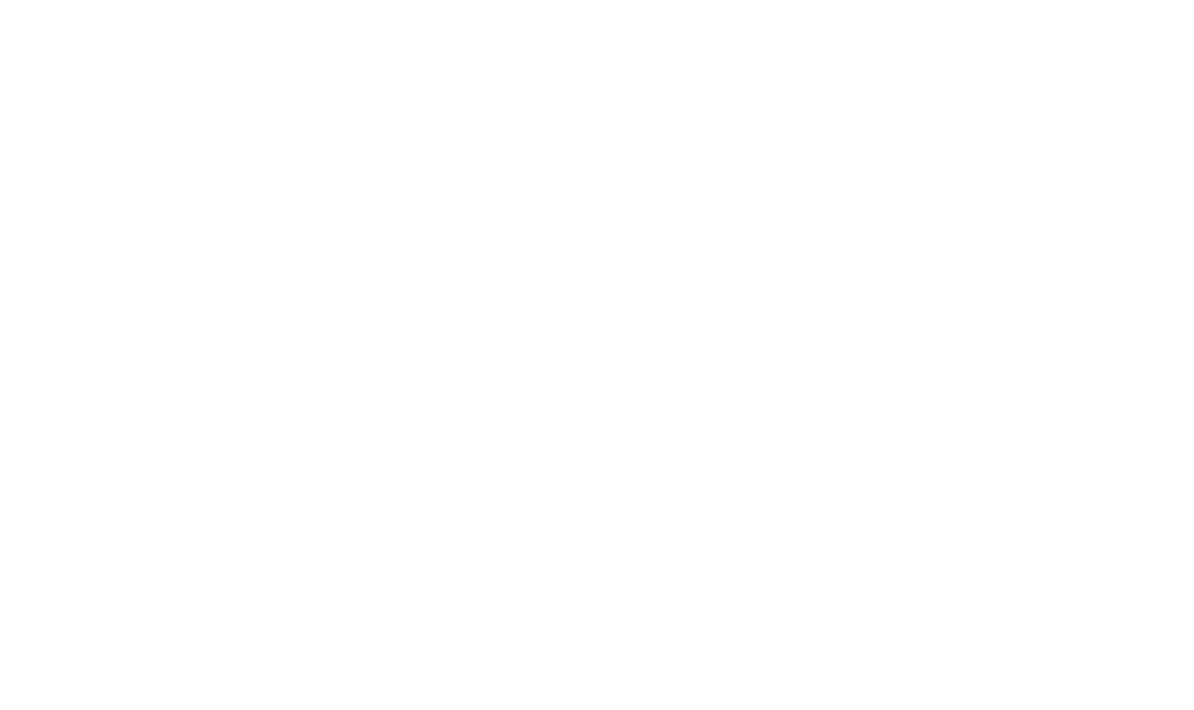 scroll, scrollTop: 0, scrollLeft: 0, axis: both 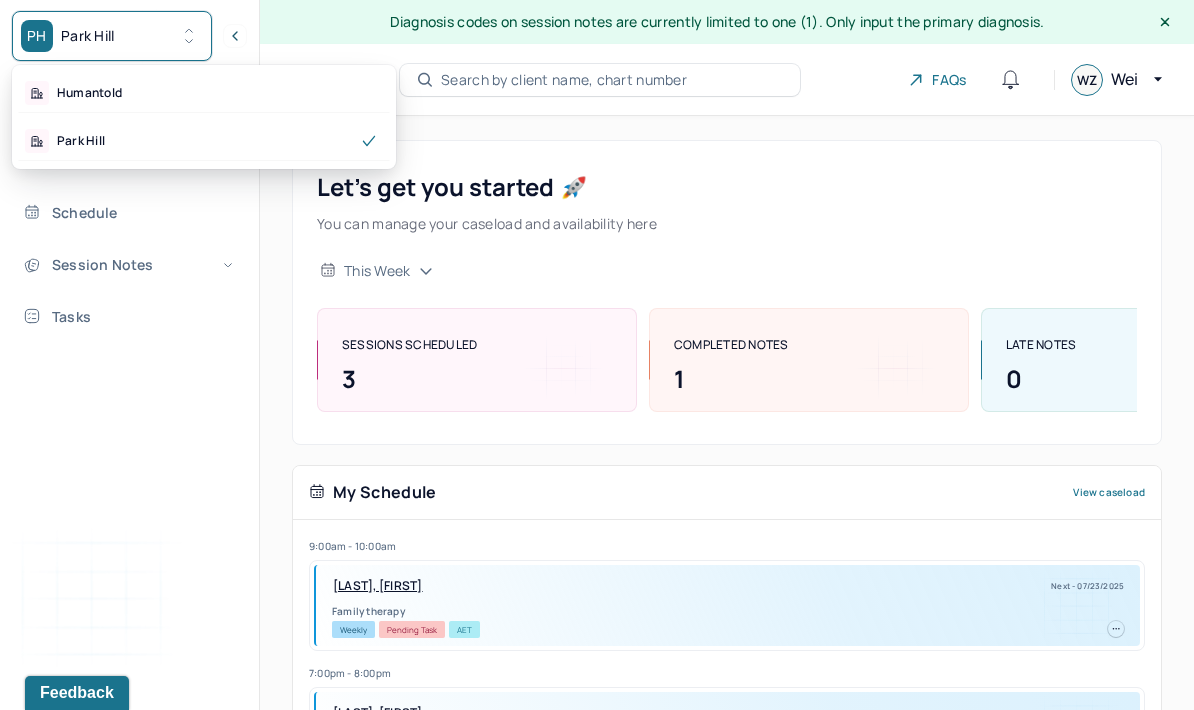 click on "Humantold" at bounding box center (204, 93) 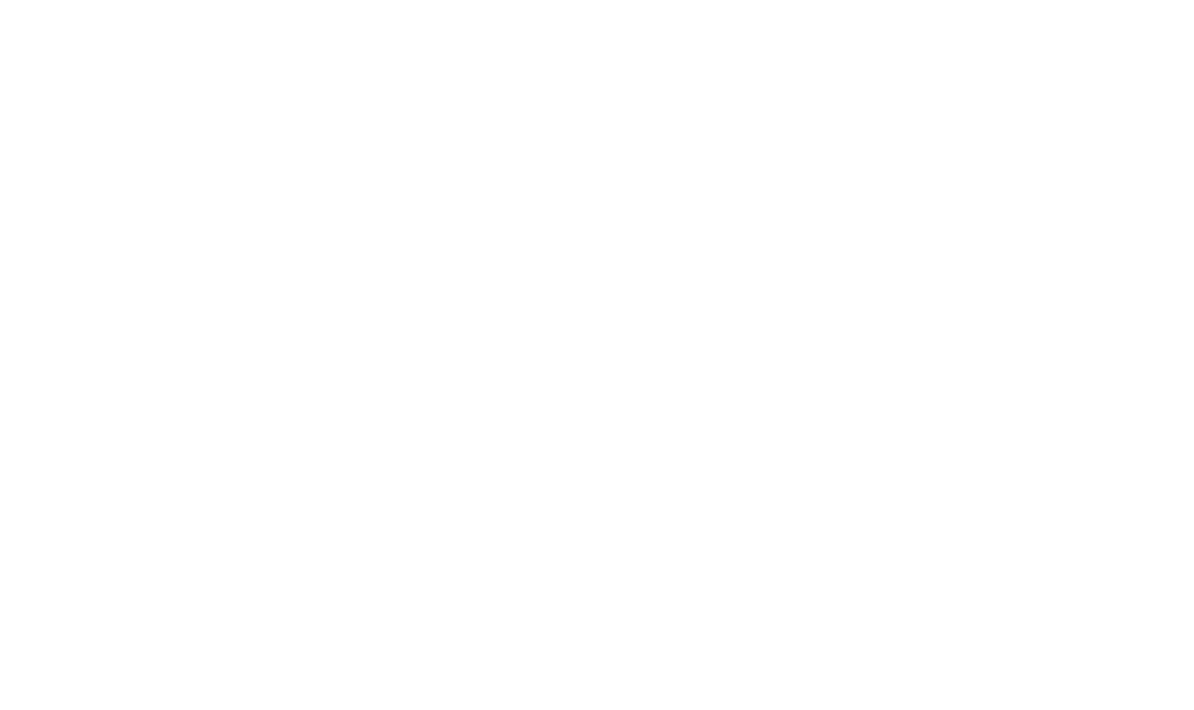 scroll, scrollTop: 0, scrollLeft: 0, axis: both 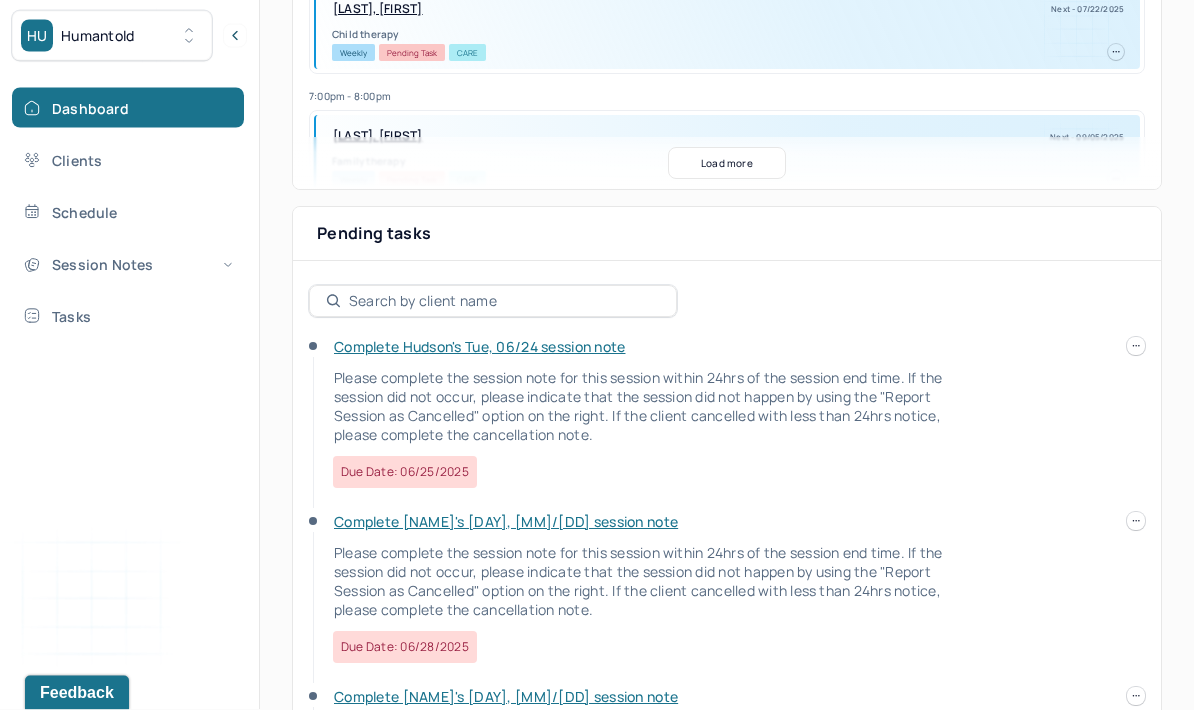 click on "Schedule" at bounding box center (128, 212) 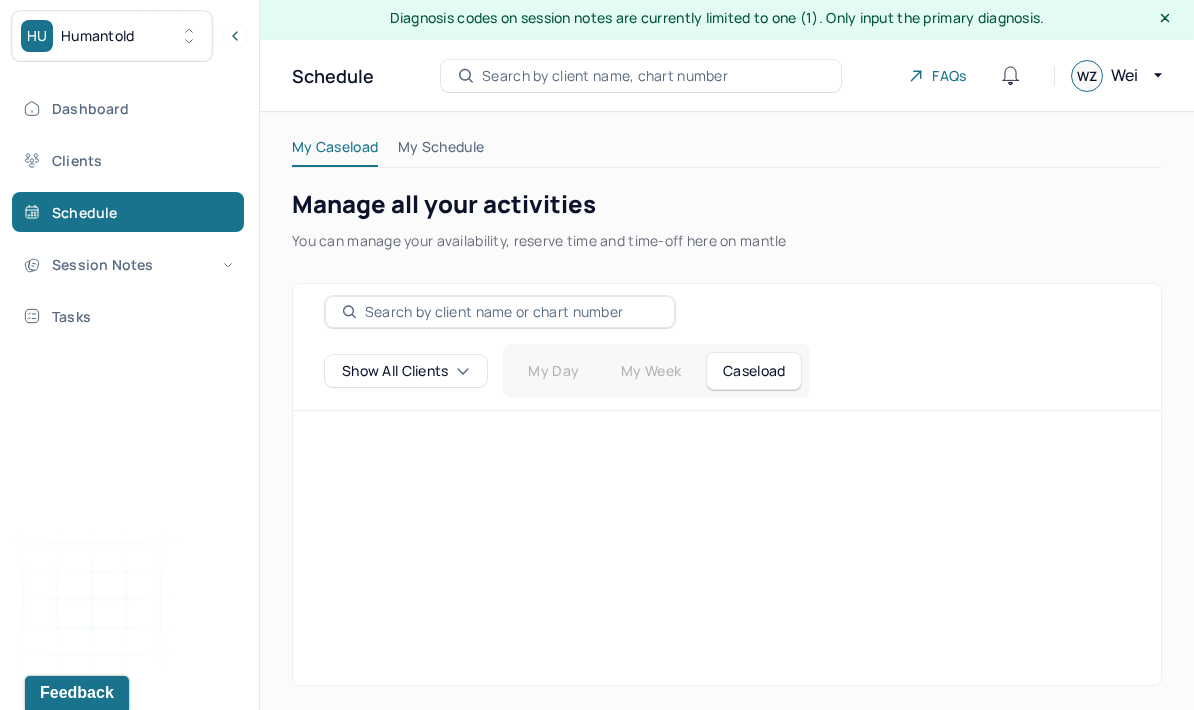 click on "Clients" at bounding box center (128, 160) 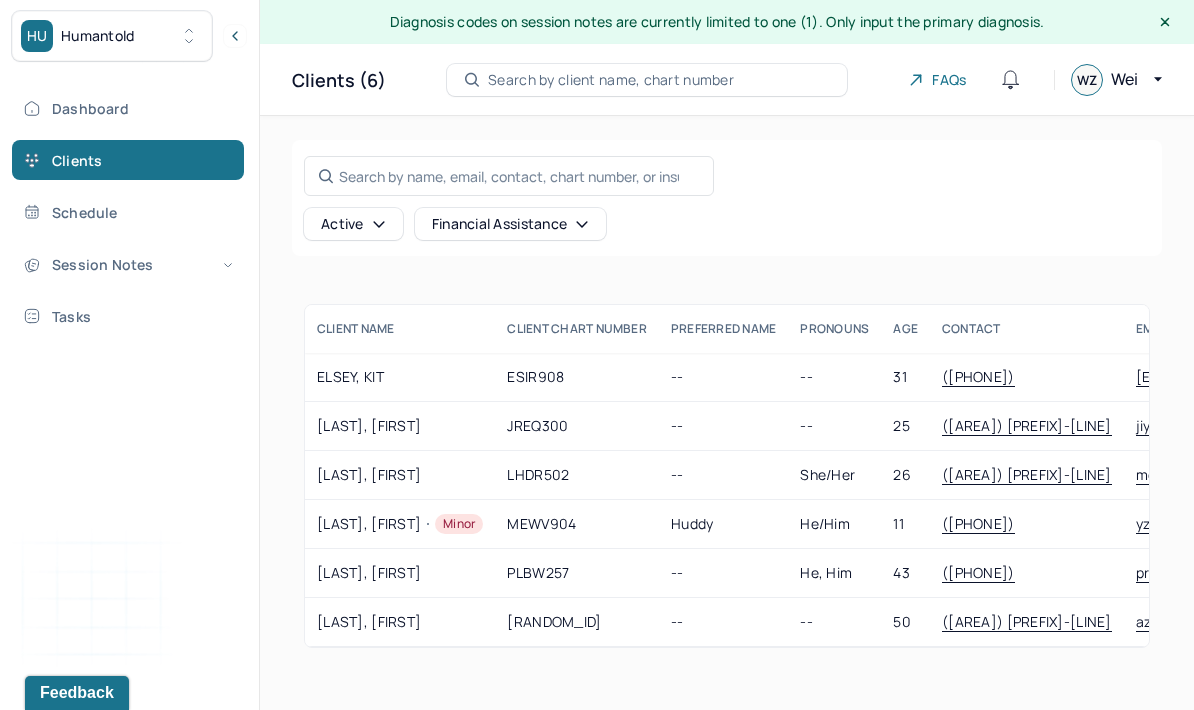 click on "[LAST], [FIRST]" at bounding box center [400, 573] 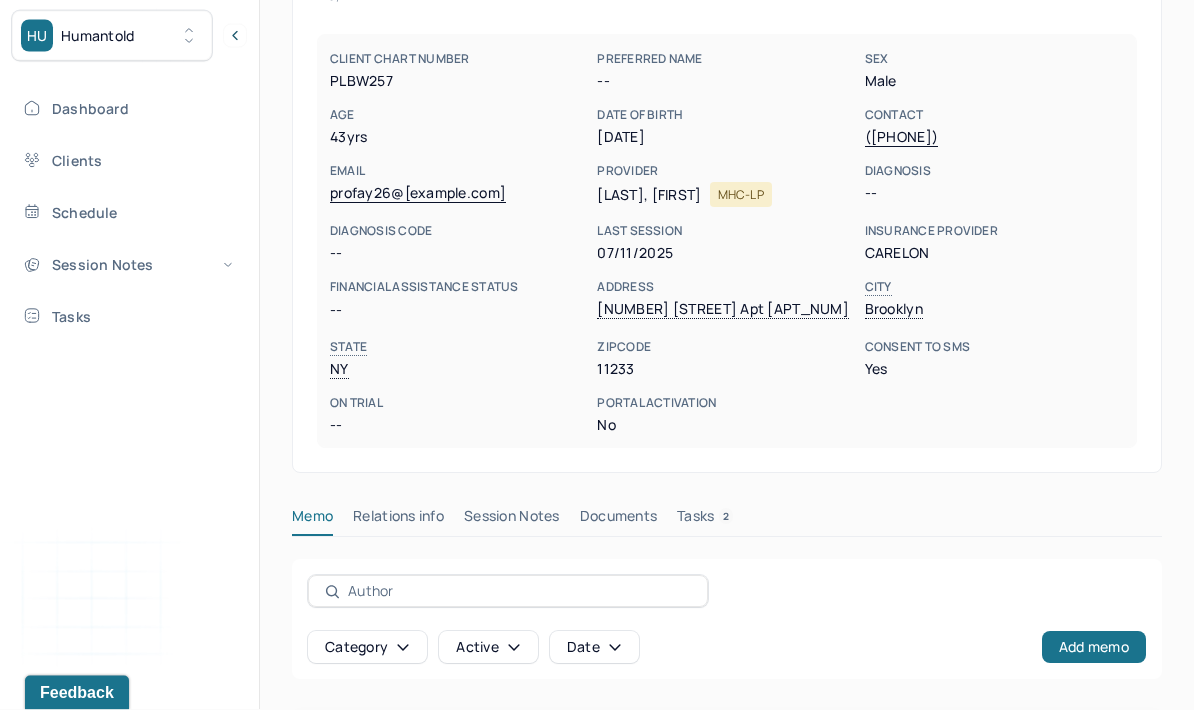 click on "Session Notes" at bounding box center (512, 521) 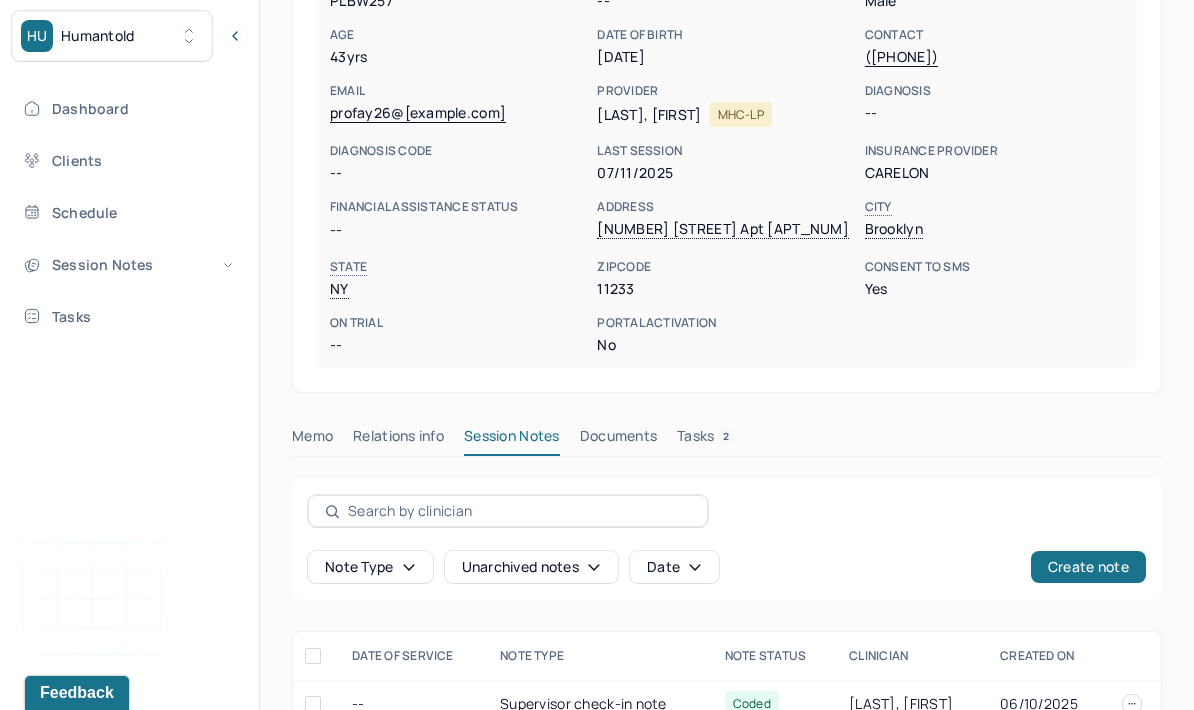click on "Create note" at bounding box center [1088, 567] 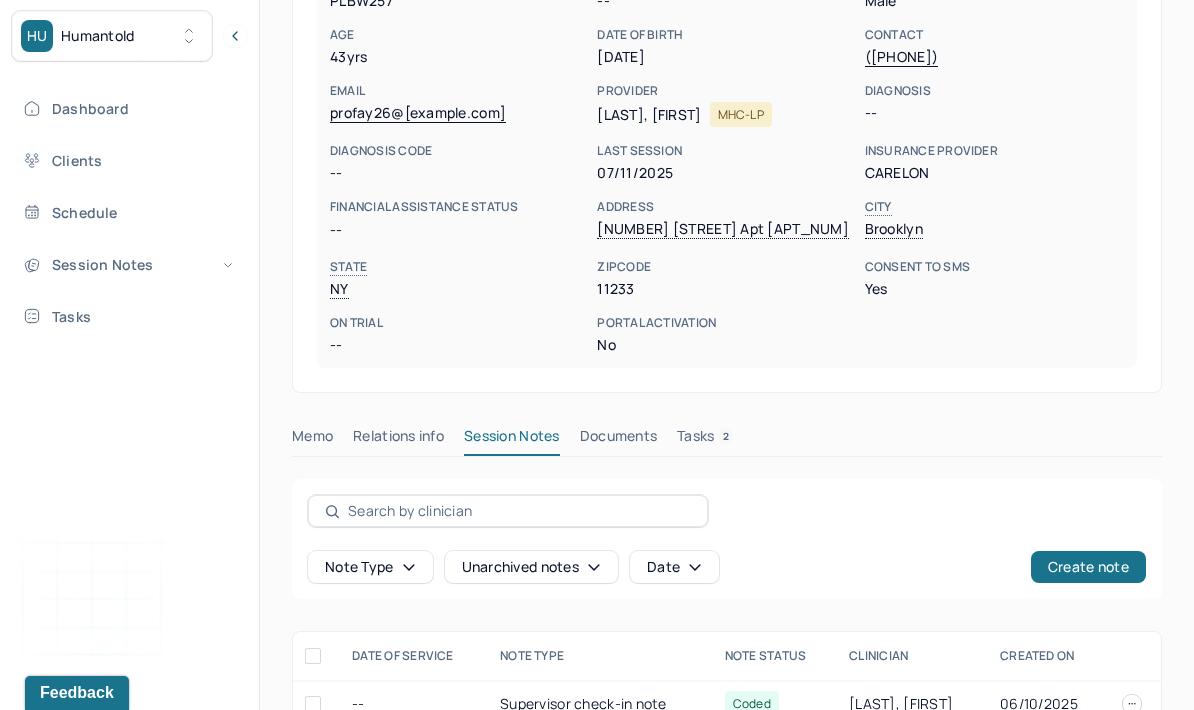 scroll, scrollTop: 80, scrollLeft: 0, axis: vertical 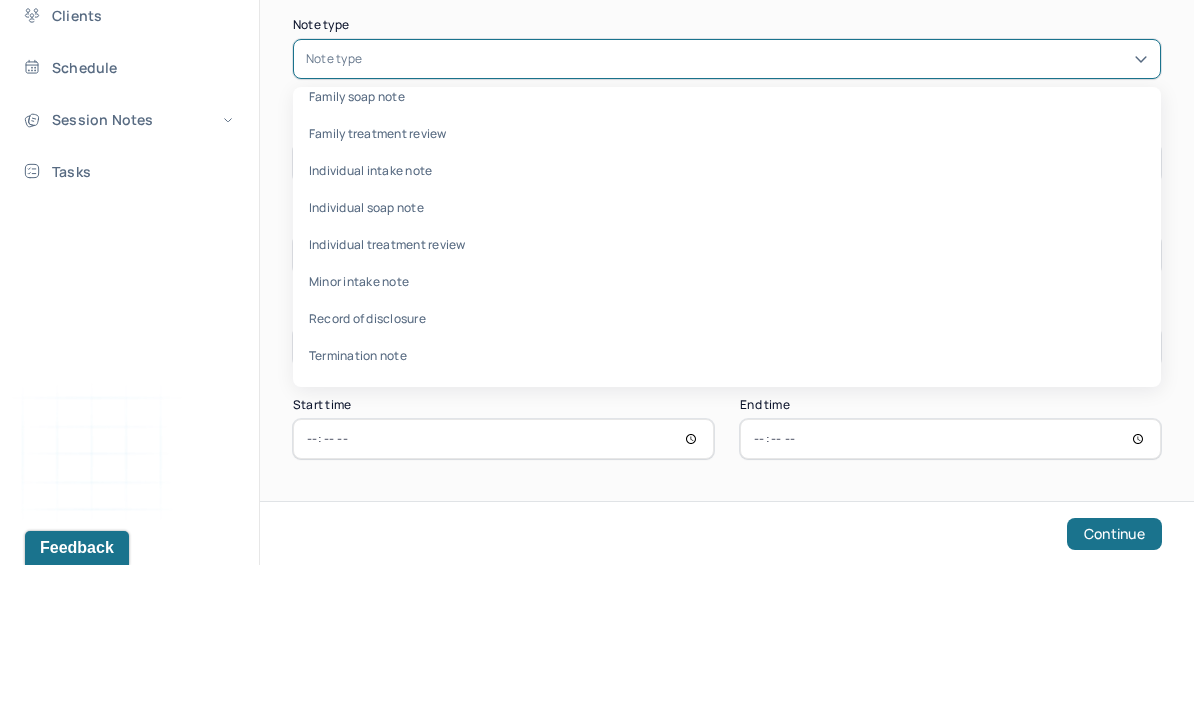 click on "Individual soap note" at bounding box center (727, 352) 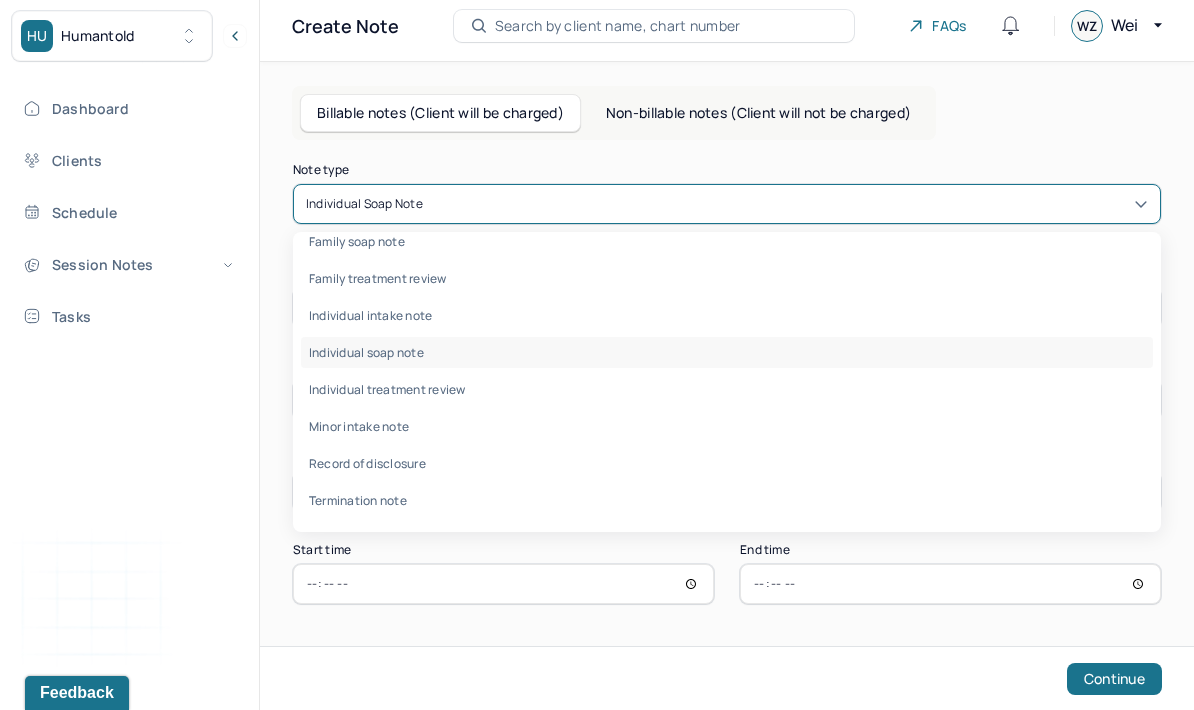 scroll, scrollTop: 96, scrollLeft: 0, axis: vertical 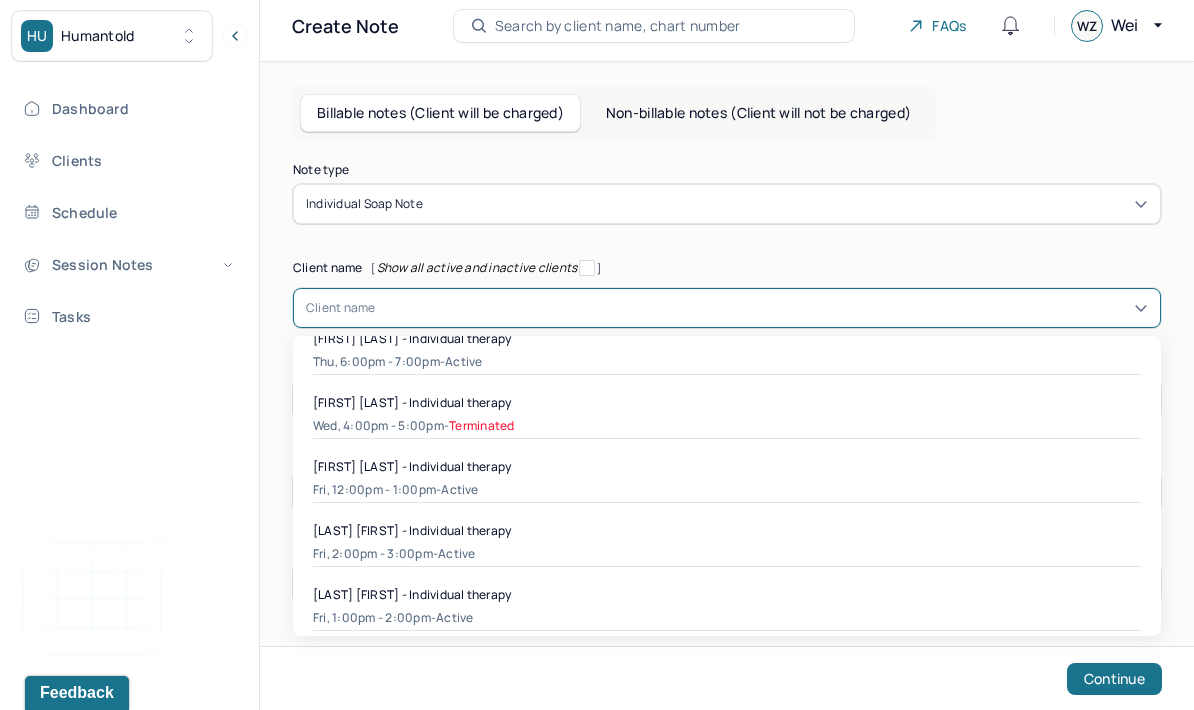 click on "Fri, 1:00pm - 2:00pm  -  active" at bounding box center (727, 618) 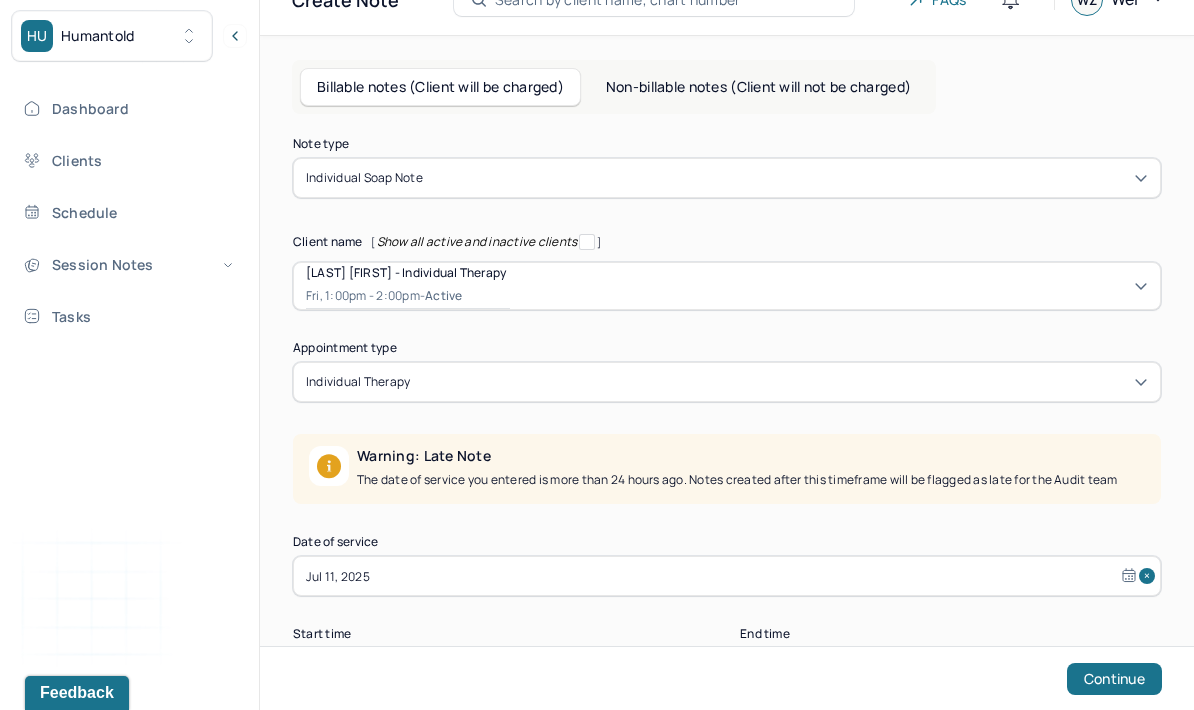 click on "Jul 11, 2025" at bounding box center (727, 576) 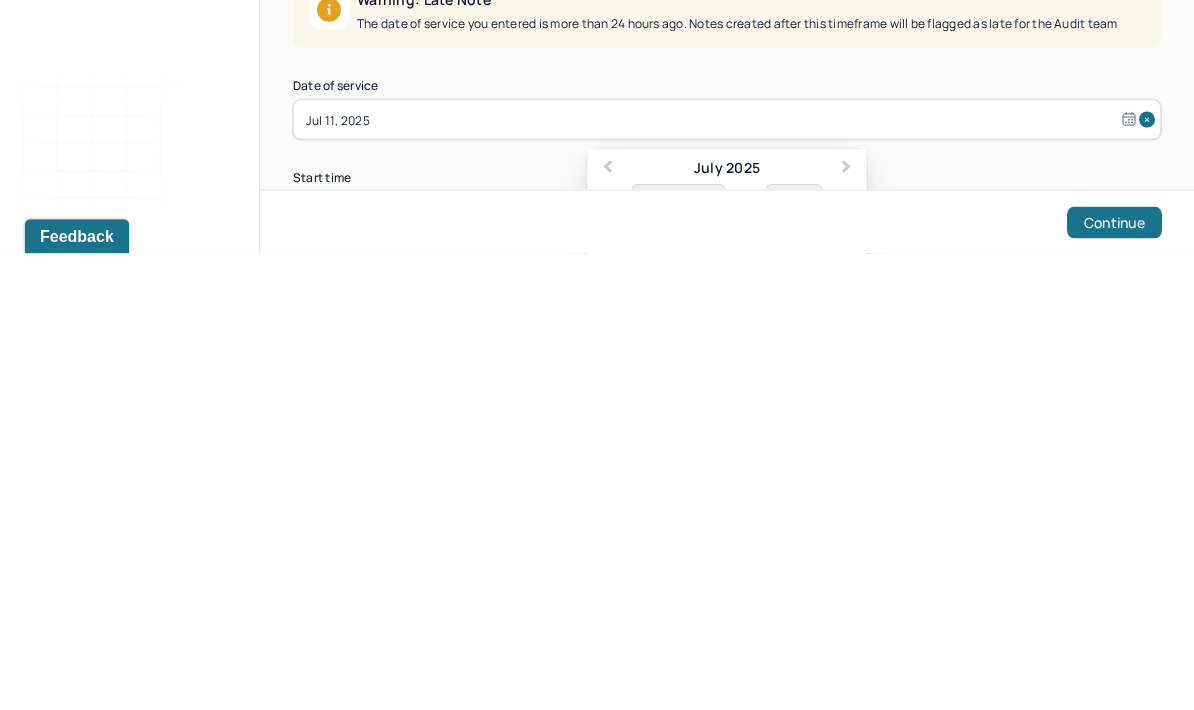 scroll, scrollTop: 164, scrollLeft: 0, axis: vertical 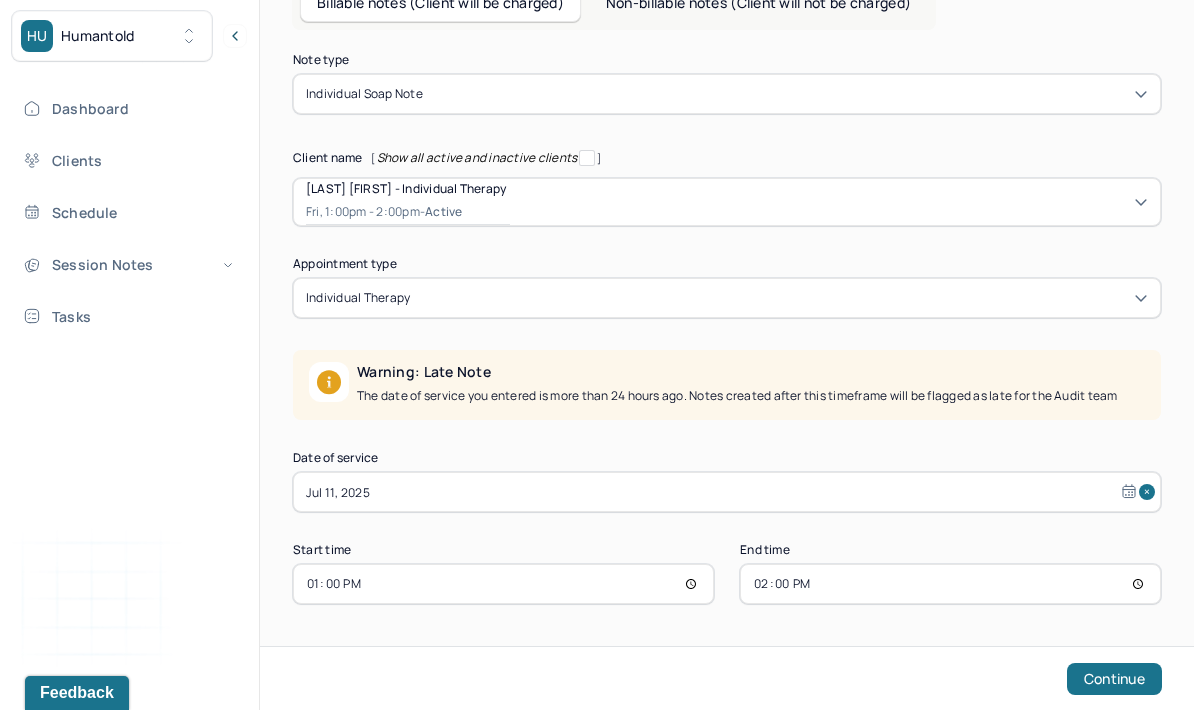 click on "Jul 11, 2025" at bounding box center (727, 492) 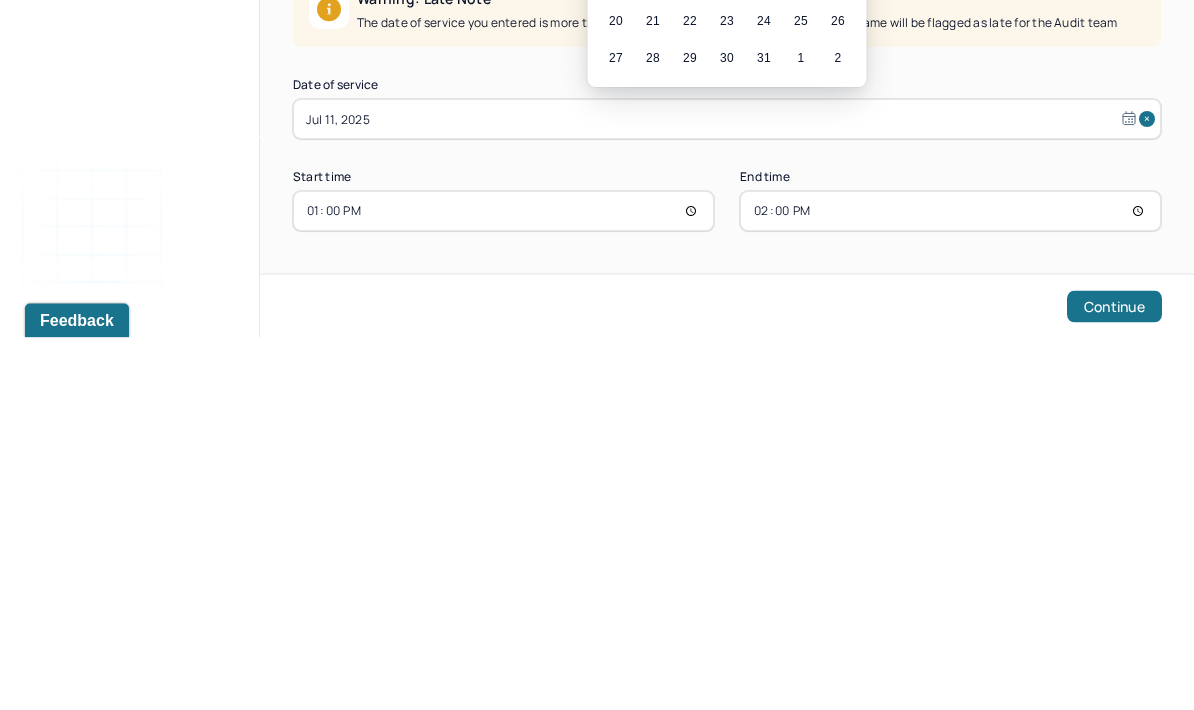 scroll, scrollTop: 267, scrollLeft: 0, axis: vertical 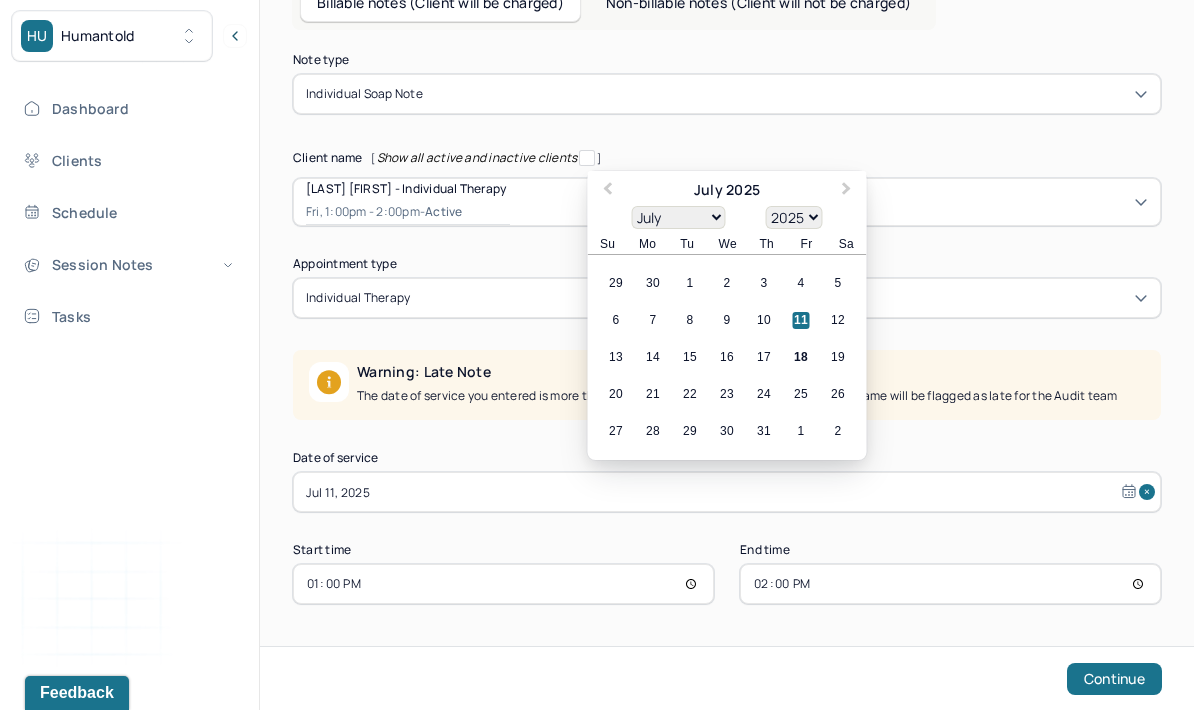 click on "18" at bounding box center (801, 357) 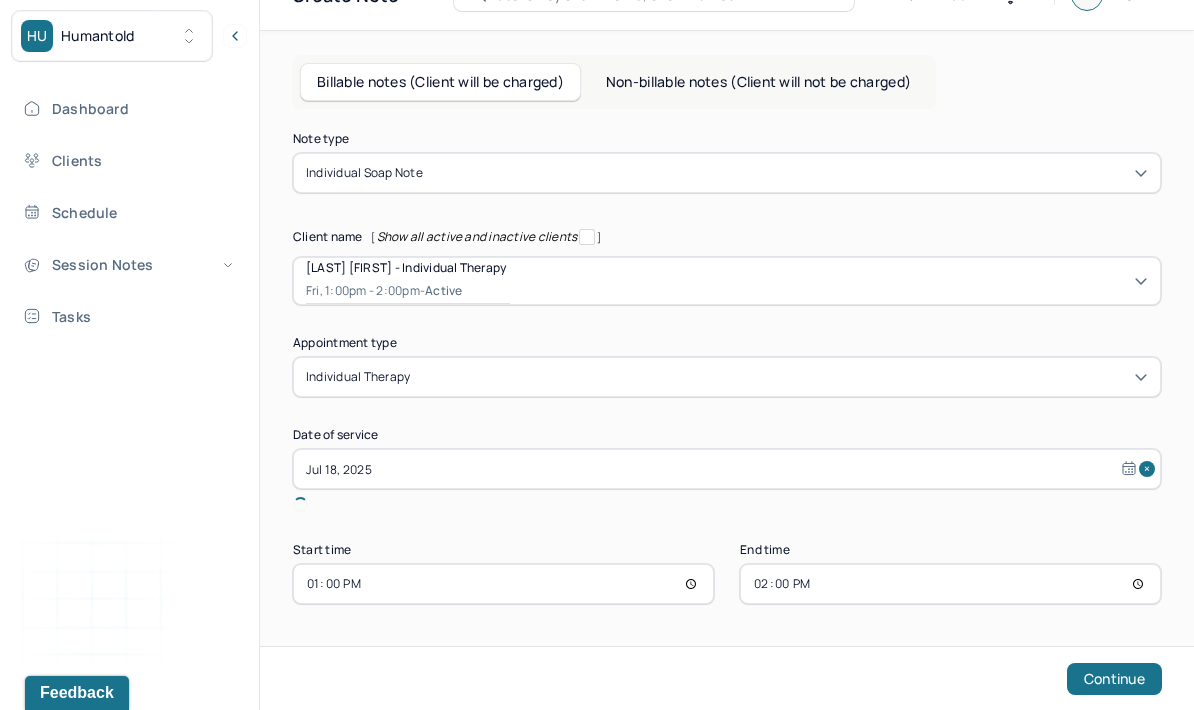 scroll, scrollTop: 80, scrollLeft: 0, axis: vertical 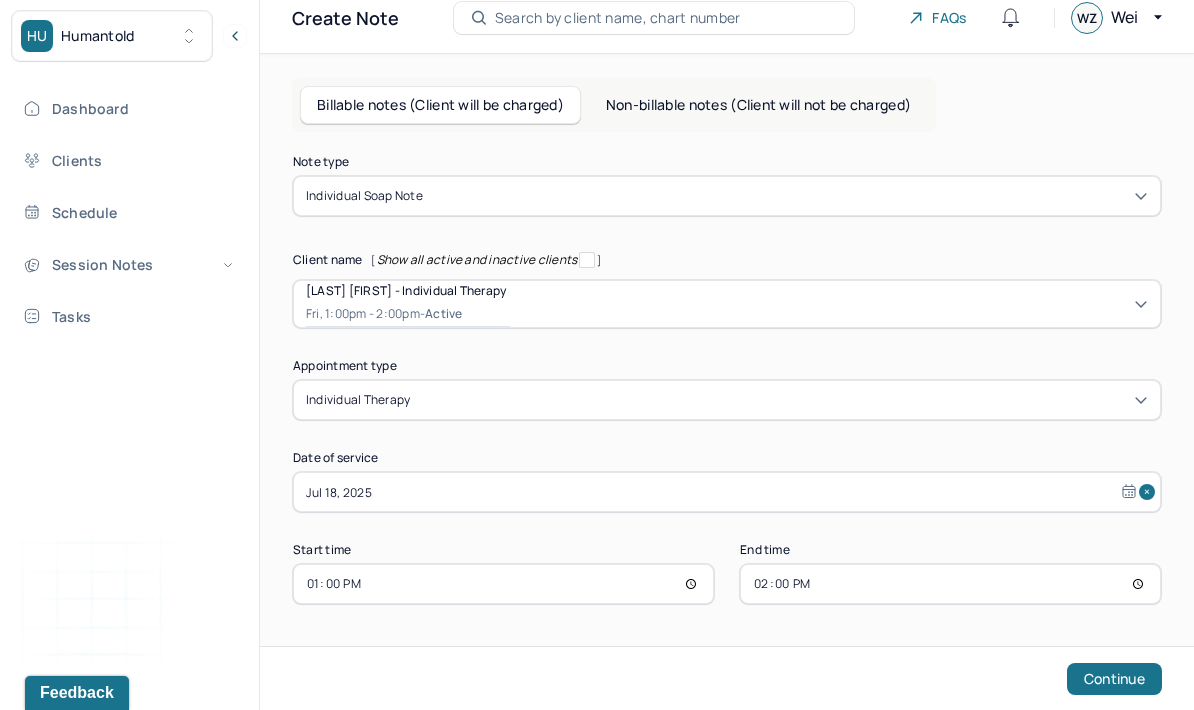 click on "Continue" at bounding box center [1114, 679] 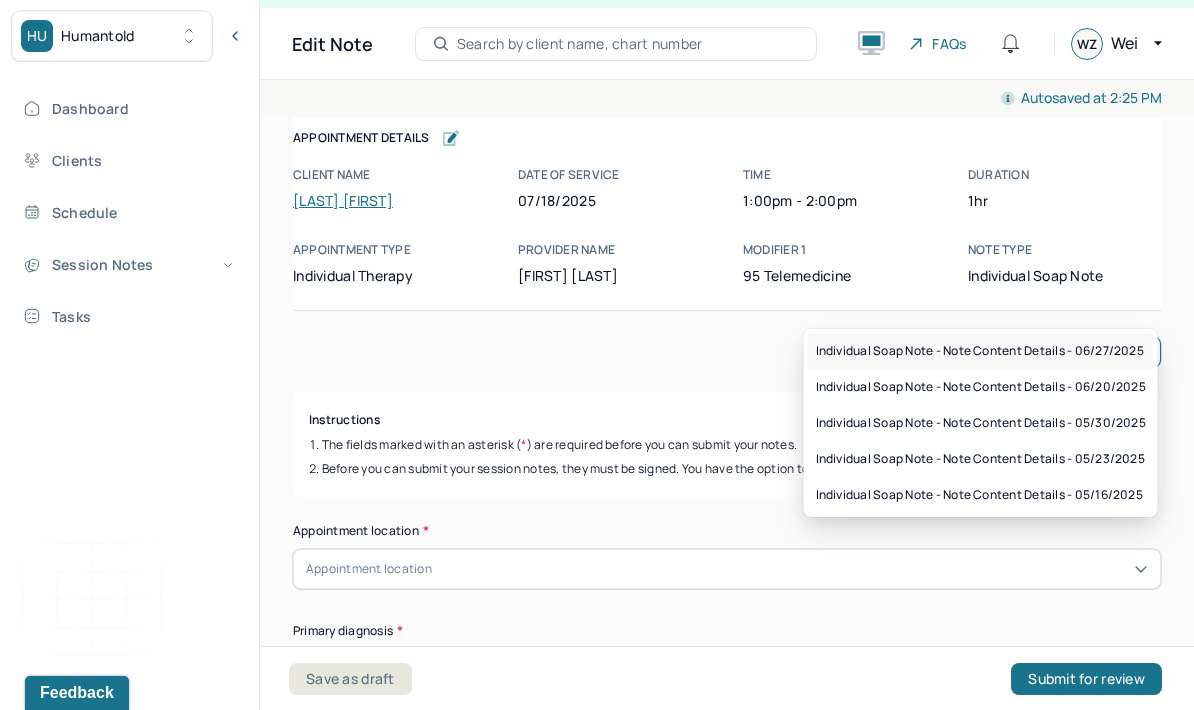 click on "Individual soap note   - Note content Details -   06/27/2025" at bounding box center (980, 351) 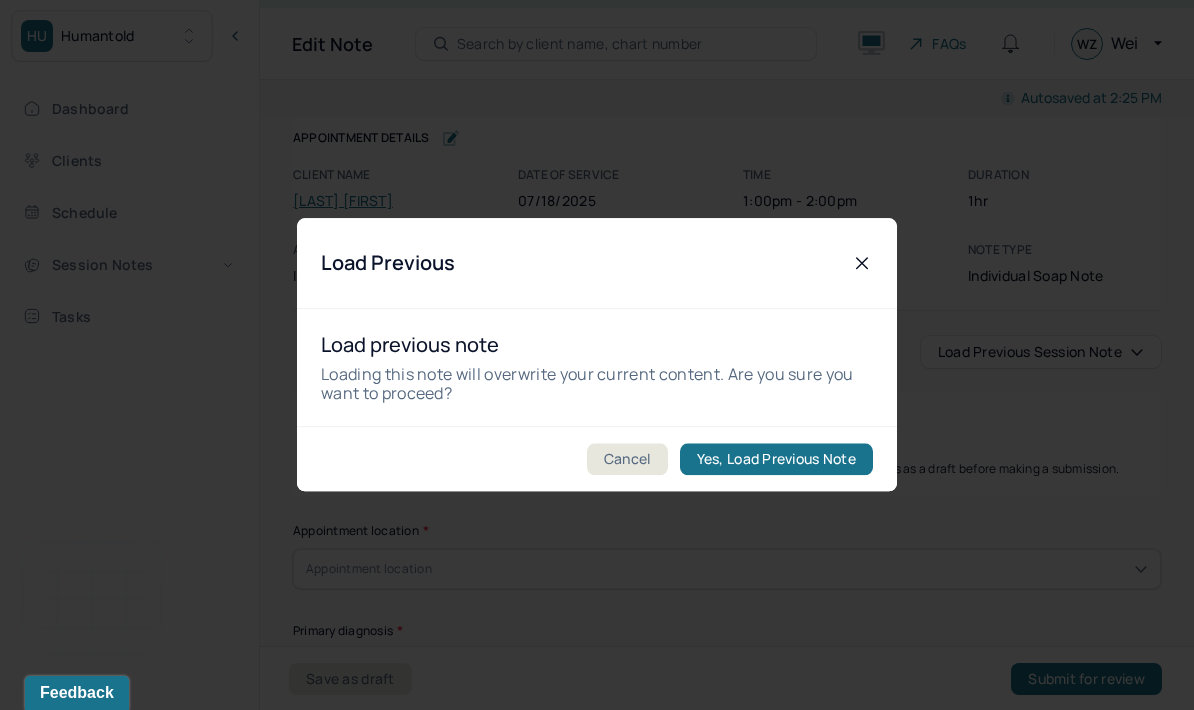 click on "Yes, Load Previous Note" at bounding box center (776, 460) 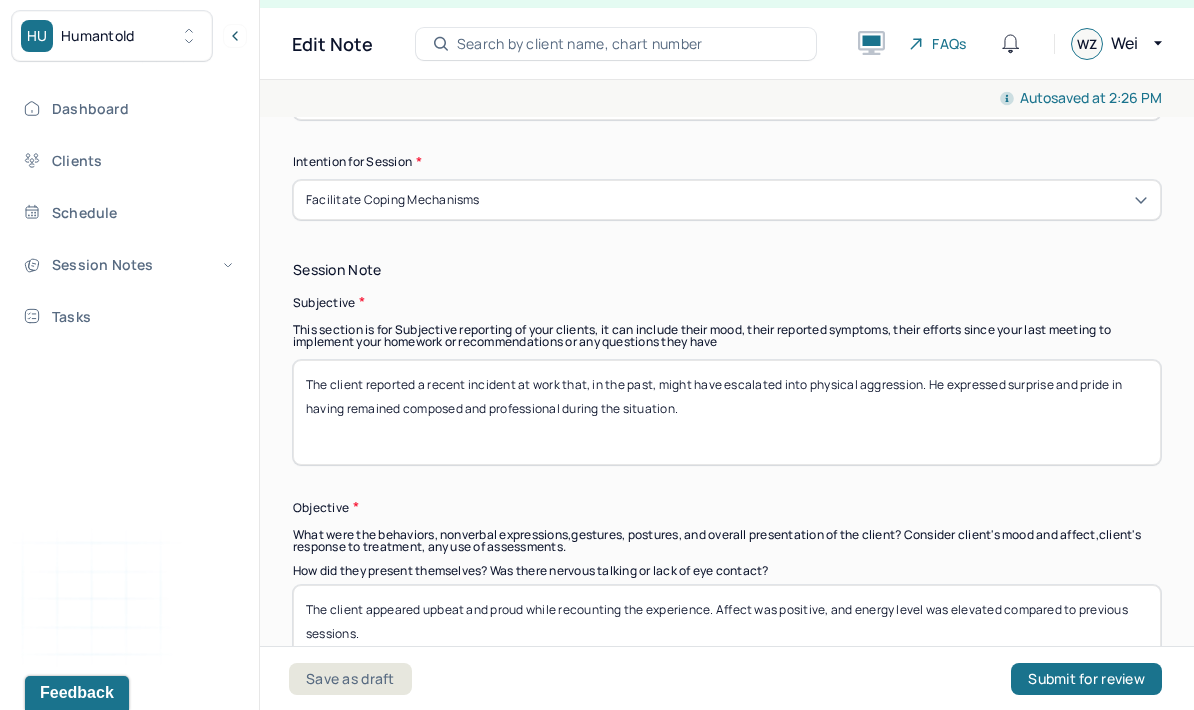scroll, scrollTop: 1021, scrollLeft: 0, axis: vertical 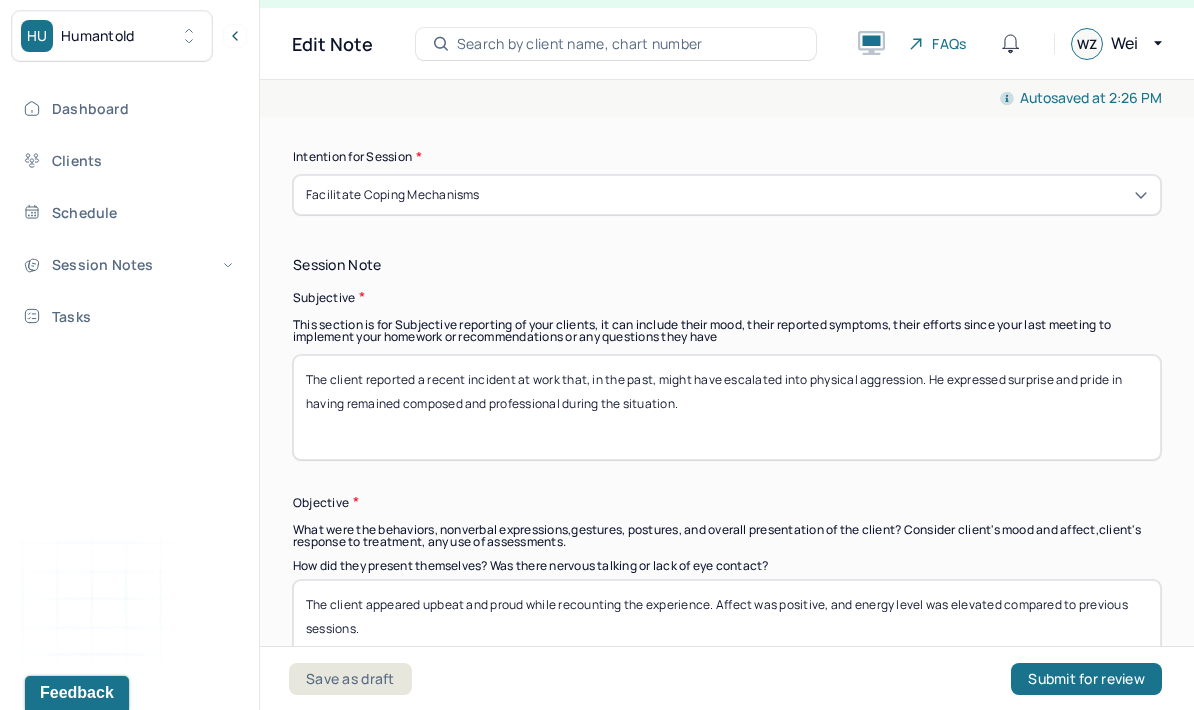 click on "The client reported a recent incident at work that, in the past, might have escalated into physical aggression. He expressed surprise and pride in having remained composed and professional during the situation." at bounding box center [727, 407] 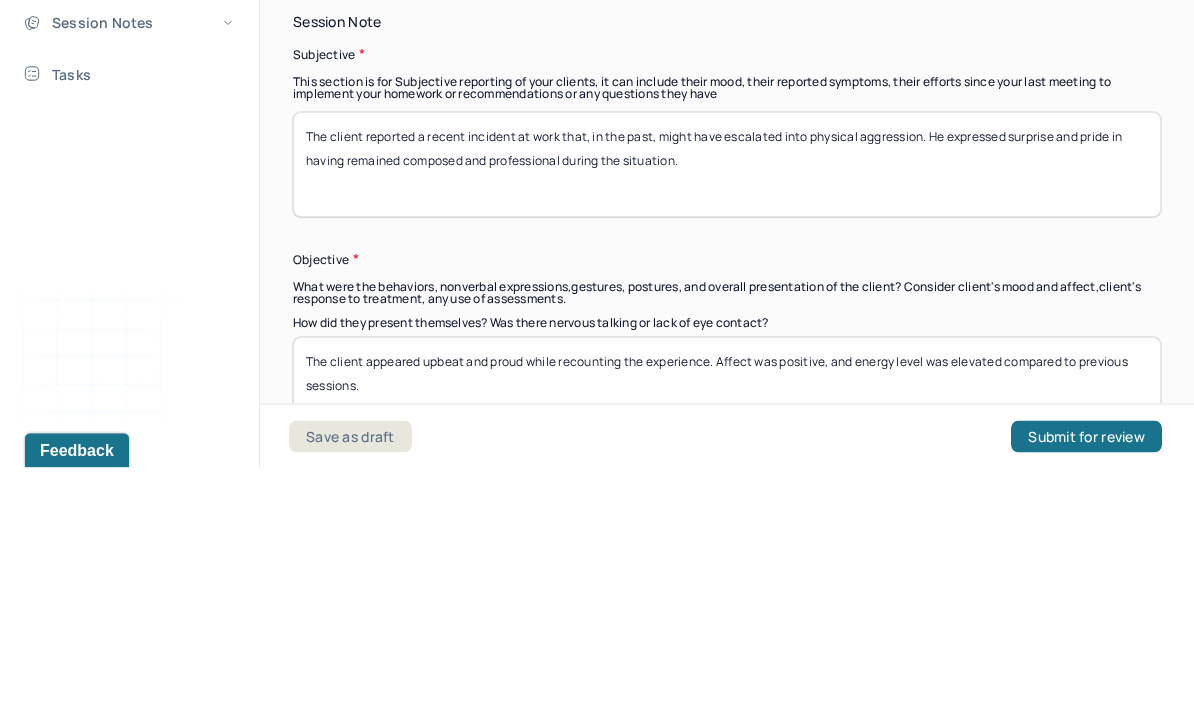 click on "The client reported a recent incident at work that, in the past, might have escalated into physical aggression. He expressed surprise and pride in having remained composed and professional during the situation." at bounding box center [727, 407] 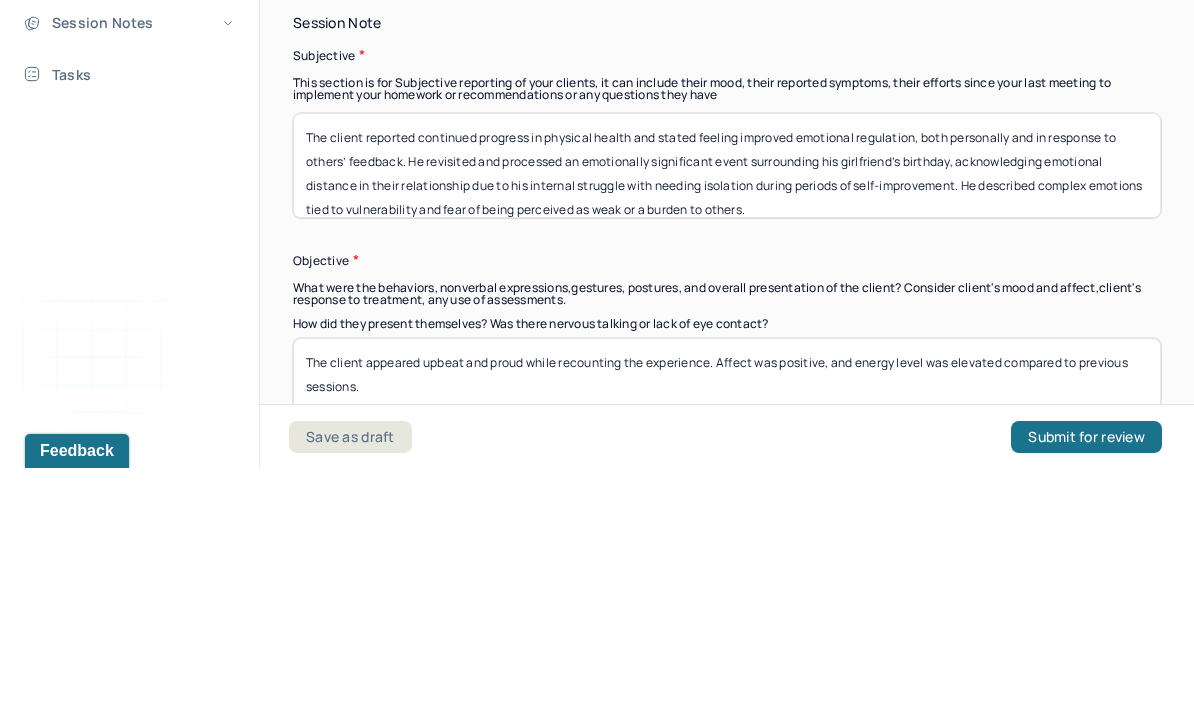 scroll, scrollTop: 1, scrollLeft: 0, axis: vertical 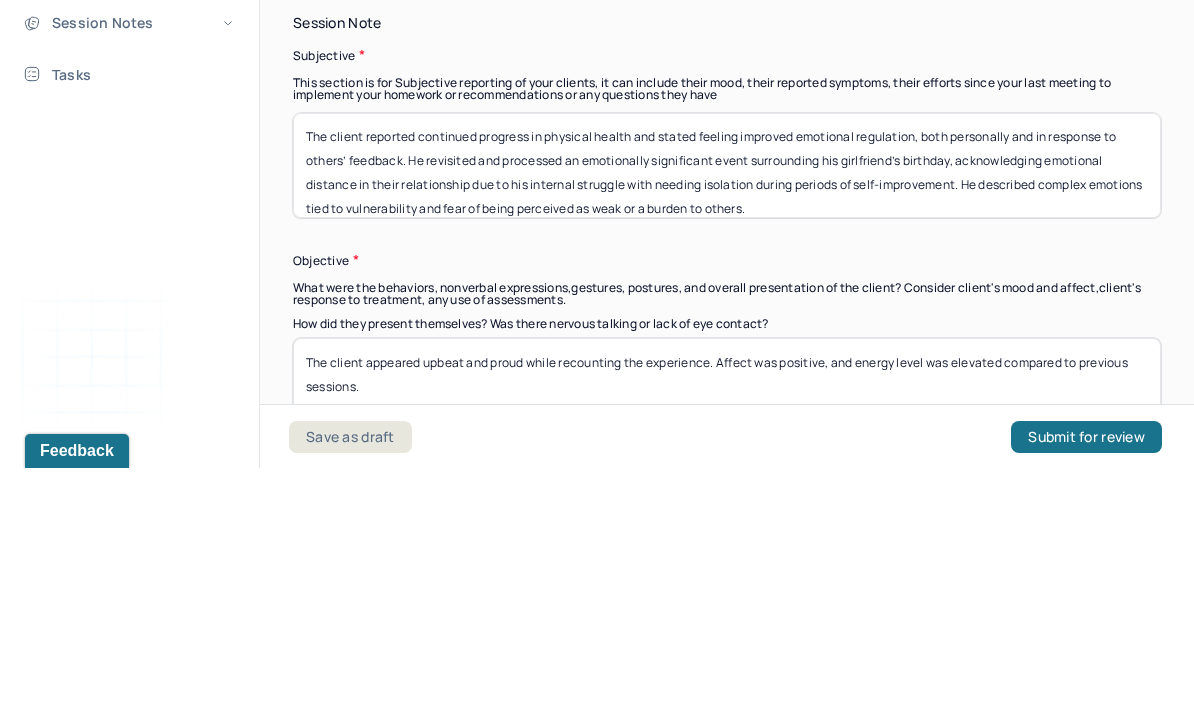 click on "The client reported continued progress in physical health and stated feeling improved emotional regulation, both personally and in response to others’ feedback. He revisited and processed an emotionally significant event surrounding his girlfriend’s birthday, acknowledging emotional distance in their relationship due to his internal struggle with needing isolation during periods of self-improvement. He described complex emotions tied to vulnerability and fear of being perceived as weak or a burden to others." at bounding box center [727, 407] 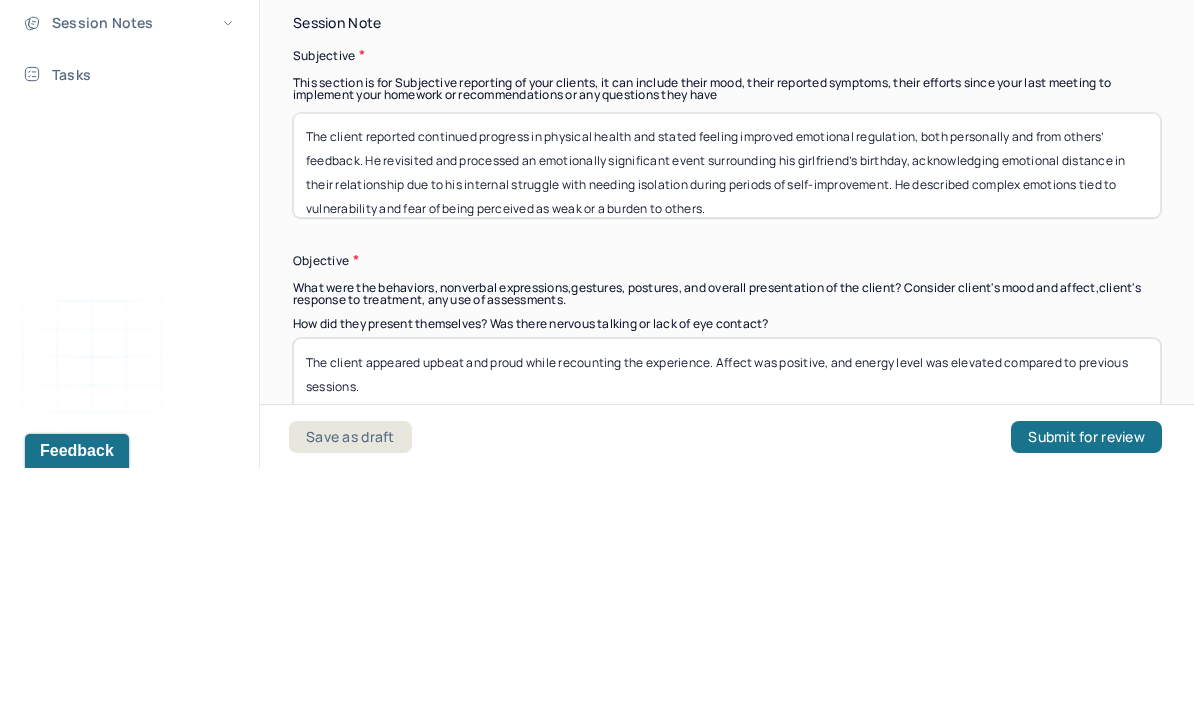 click on "The client reported continued progress in physical health and stated feeling improved emotional regulation, both personally and from others’ feedback. He revisited and processed an emotionally significant event surrounding his girlfriend’s birthday, acknowledging emotional distance in their relationship due to his internal struggle with needing isolation during periods of self-improvement. He described complex emotions tied to vulnerability and fear of being perceived as weak or a burden to others." at bounding box center (727, 407) 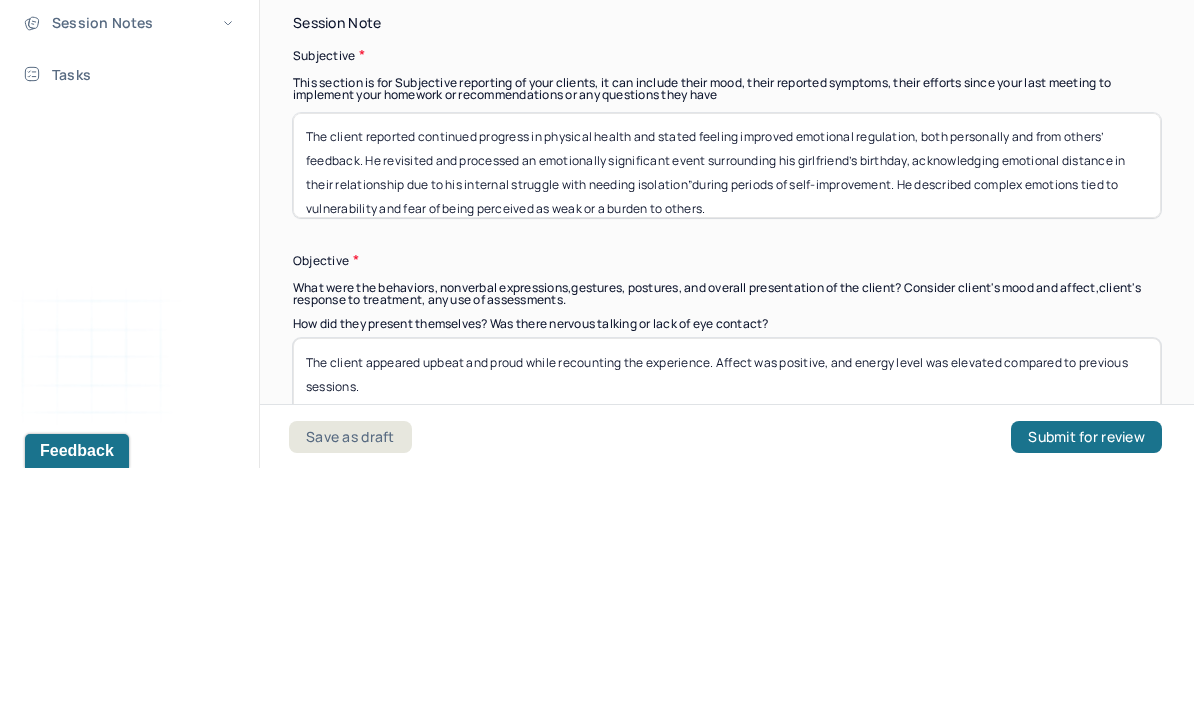 click on "The client reported continued progress in physical health and stated feeling improved emotional regulation, both personally and from others’ feedback. He revisited and processed an emotionally significant event surrounding his girlfriend’s birthday, acknowledging emotional distance in their relationship due to his internal struggle with needing isolation during periods of self-improvement. He described complex emotions tied to vulnerability and fear of being perceived as weak or a burden to others." at bounding box center [727, 407] 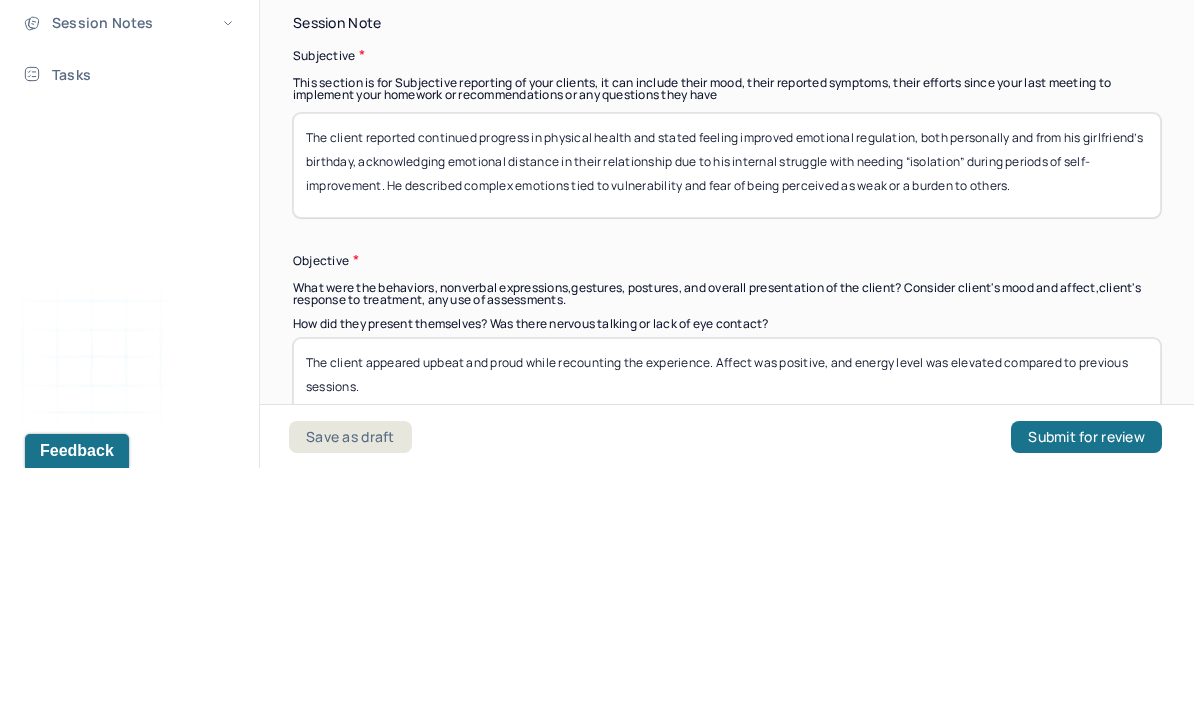 click on "The client reported continued progress in physical health and stated feeling improved emotional regulation, both personally and from others’ feedback. He revisited and processed an emotionally significant event surrounding his girlfriend’s birthday, acknowledging emotional distance in their relationship due to his internal struggle with needing isolation”during periods of self-improvement. He described complex emotions tied to vulnerability and fear of being perceived as weak or a burden to others." at bounding box center (727, 407) 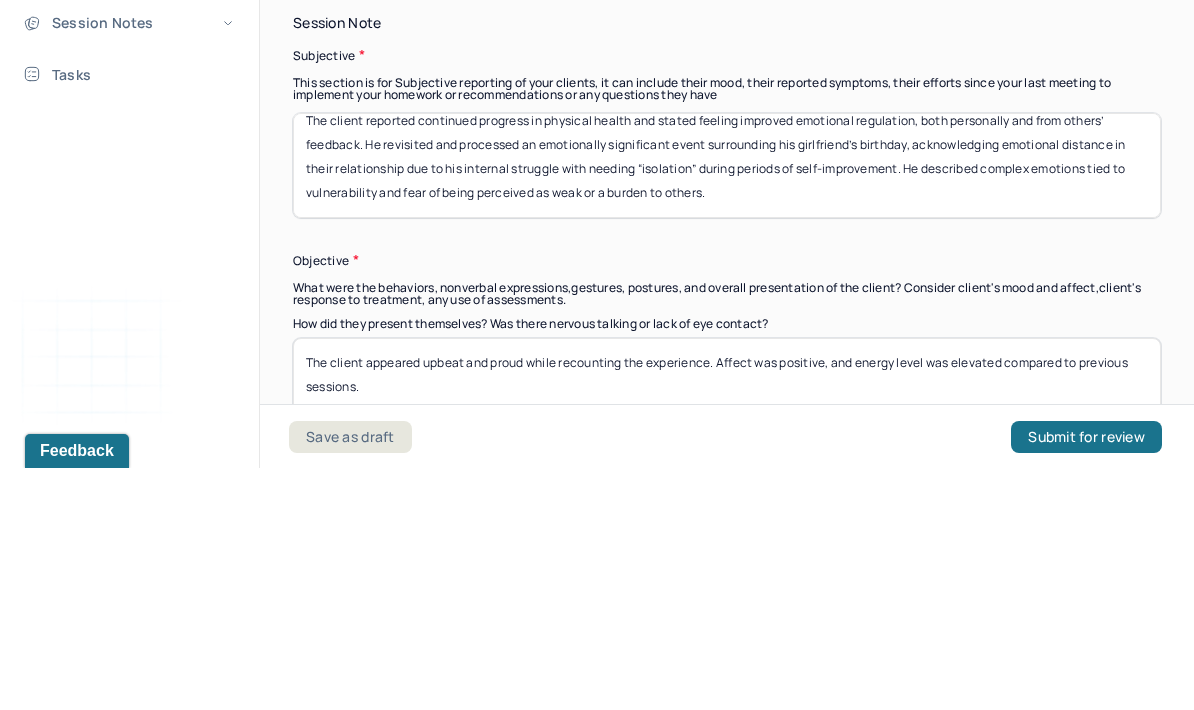 scroll, scrollTop: 16, scrollLeft: 0, axis: vertical 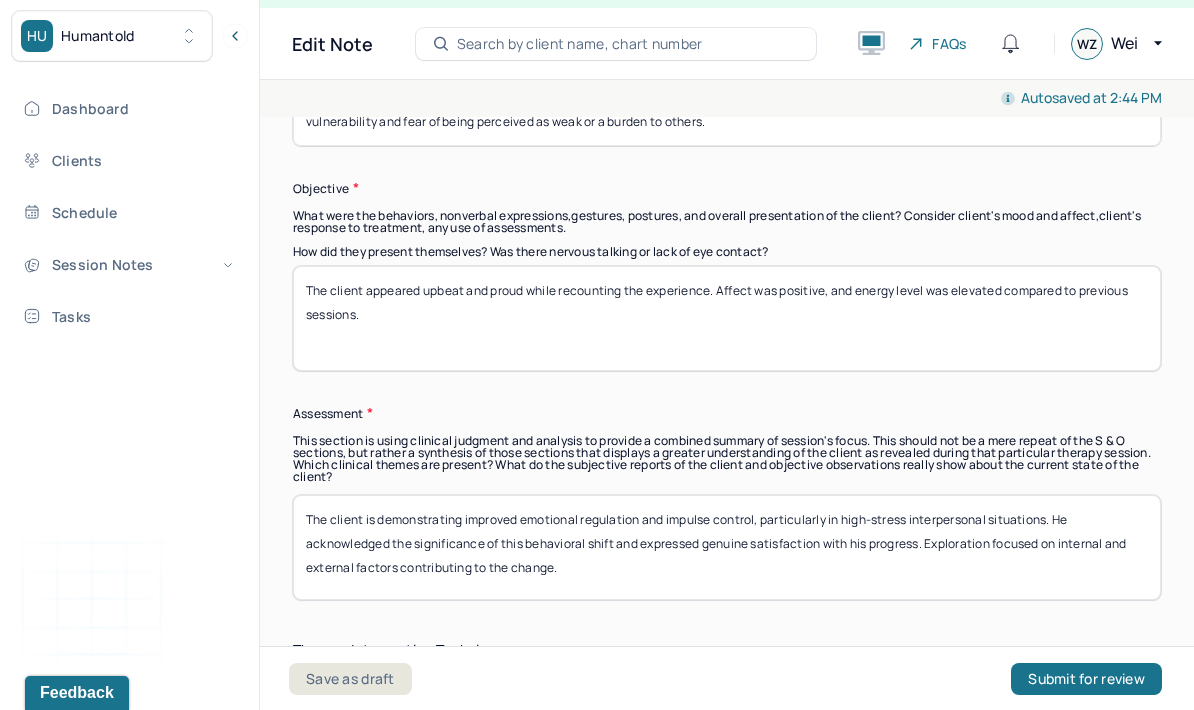 type on "The client reported continued progress in physical health and stated feeling improved emotional regulation, both personally and from others’ feedback. He revisited and processed an emotionally significant event surrounding his girlfriend’s birthday, acknowledging emotional distance in their relationship due to his internal struggle with needing “isolation” during periods of self-improvement. He described complex emotions tied to vulnerability and fear of being perceived as weak or a burden to others." 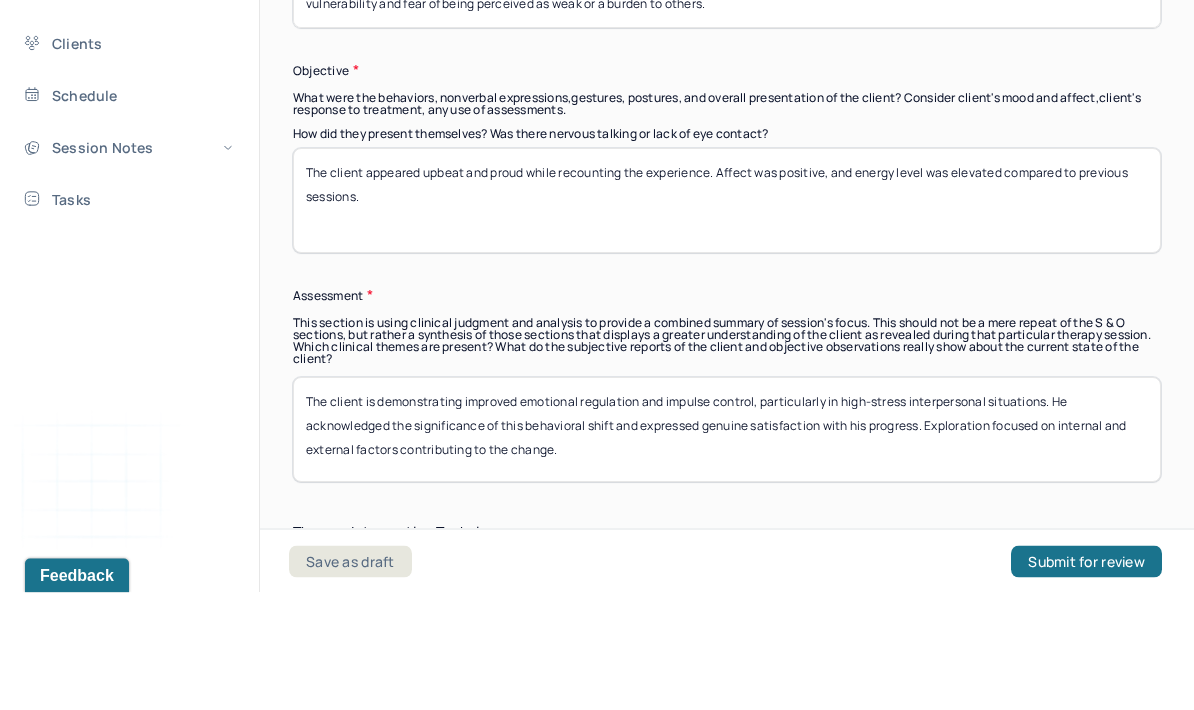 click on "The client appeared upbeat and proud while recounting the experience. Affect was positive, and energy level was elevated compared to previous sessions." at bounding box center [727, 318] 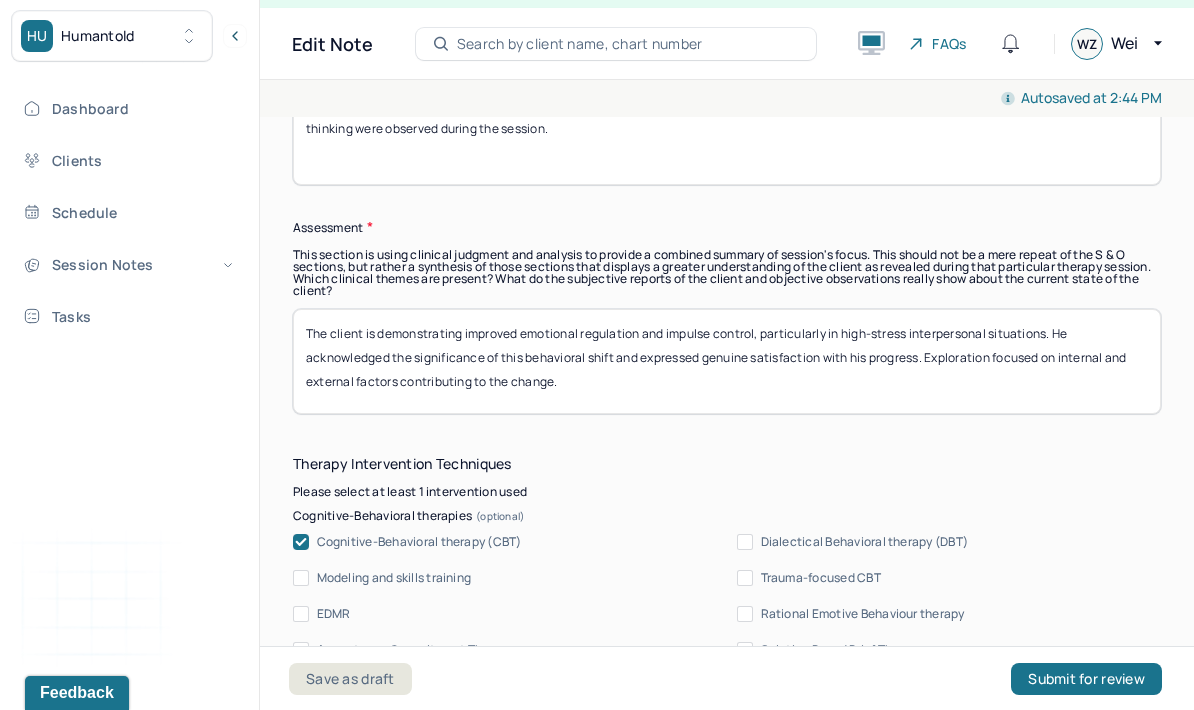 scroll, scrollTop: 1568, scrollLeft: 0, axis: vertical 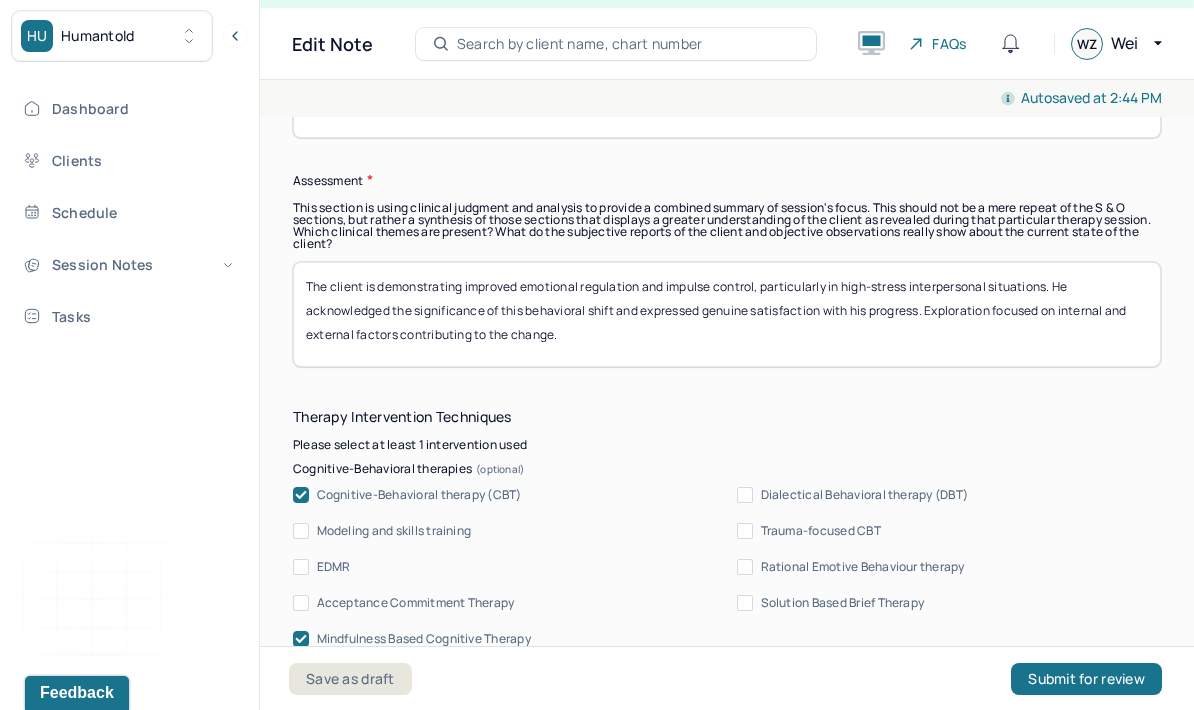 type on "The client was engaged, reflective, and able to articulate thoughts and emotions with growing insight. No overt signs of distress or disorganized thinking were observed during the session." 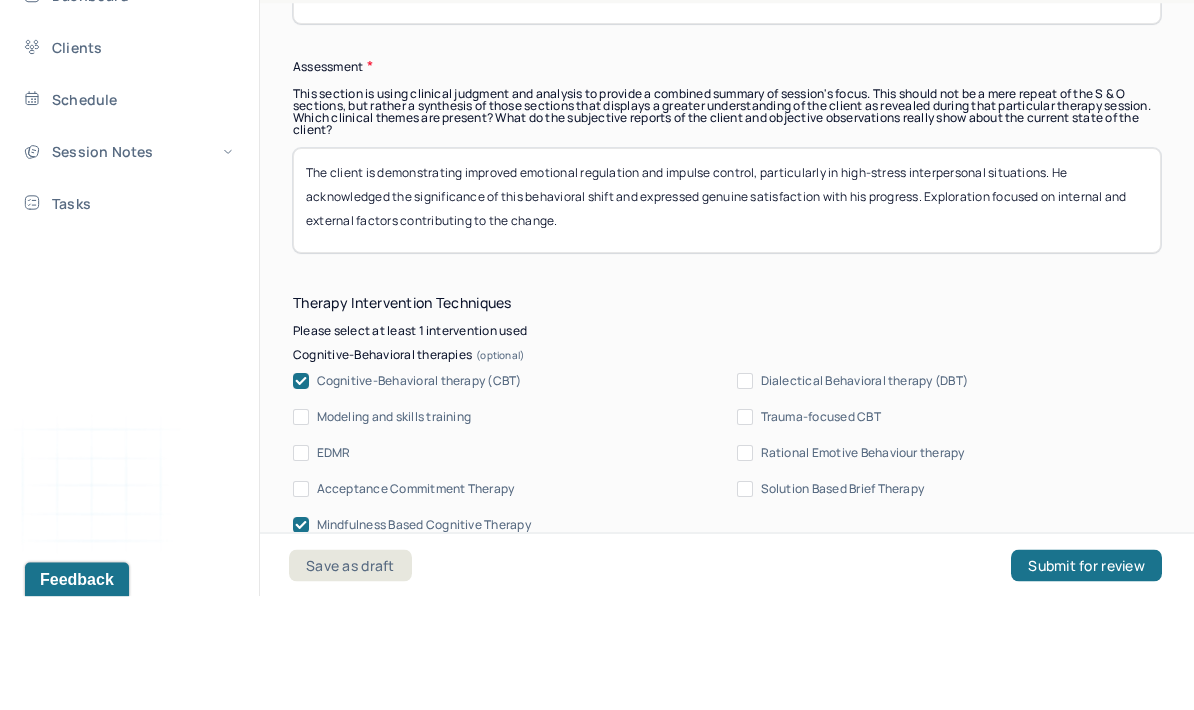 click on "The client is demonstrating improved emotional regulation and impulse control, particularly in high-stress interpersonal situations. He acknowledged the significance of this behavioral shift and expressed genuine satisfaction with his progress. Exploration focused on internal and external factors contributing to the change." at bounding box center [727, 314] 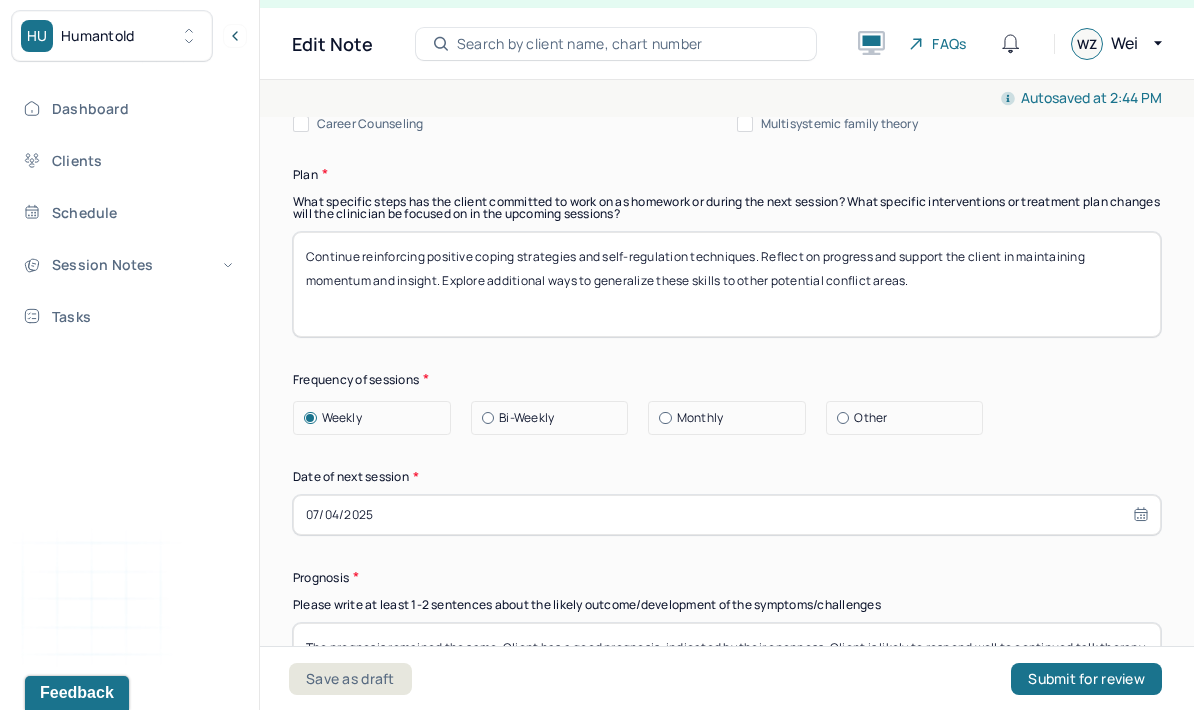 scroll, scrollTop: 2450, scrollLeft: 0, axis: vertical 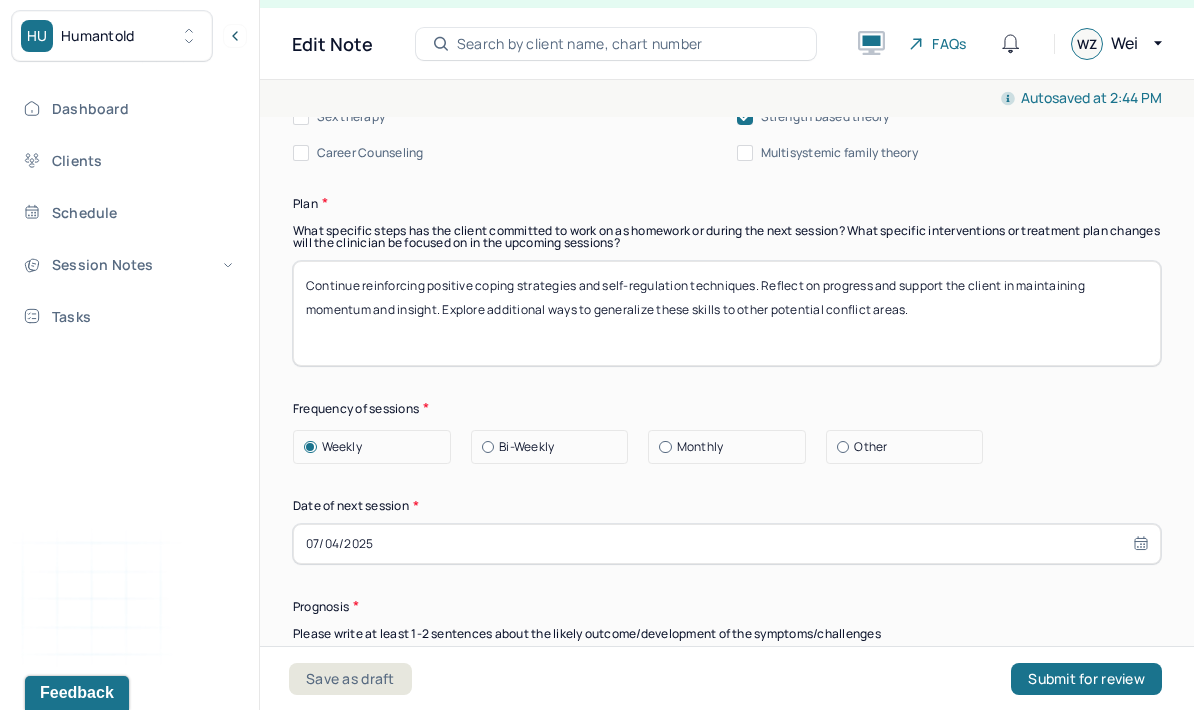 type on "The client is demonstrating increased self-awareness and emotional insight, particularly regarding patterns of distancing in relationships and internalized fear of vulnerability. He continues to hold himself to harsher standards than he does others, which contributes to emotional dissonance and a lack of perceived change despite evident progress." 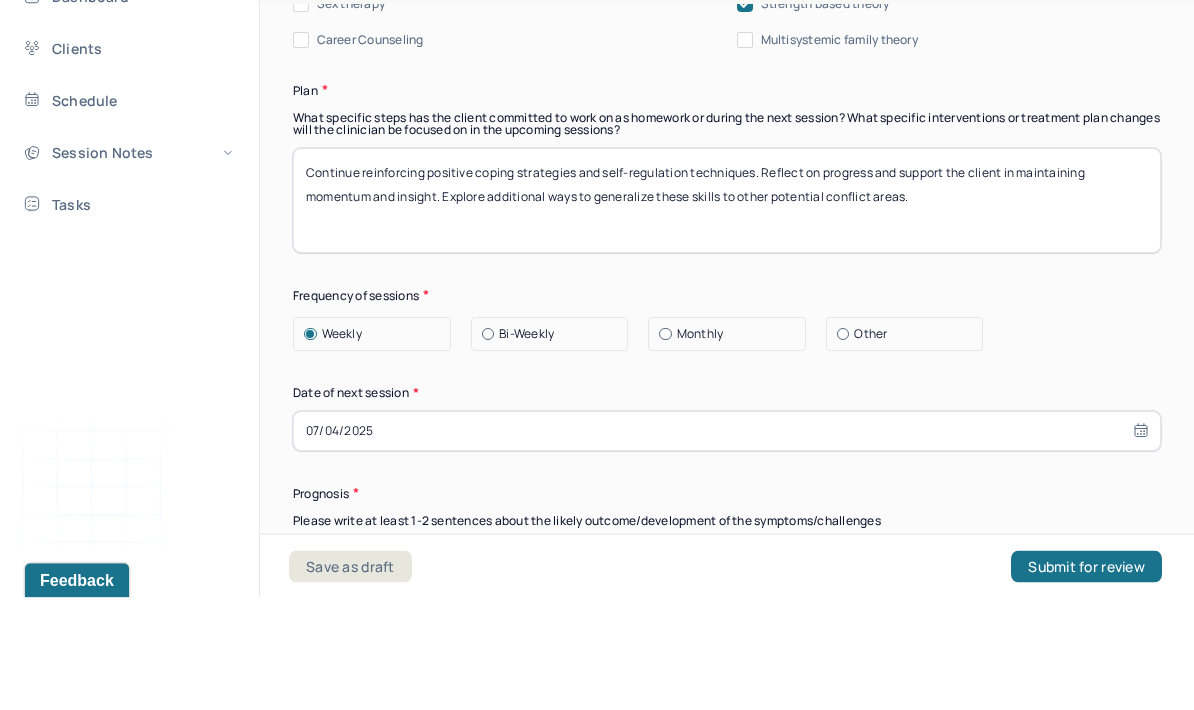 click on "Continue reinforcing positive coping strategies and self-regulation techniques. Reflect on progress and support the client in maintaining momentum and insight. Explore additional ways to generalize these skills to other potential conflict areas." at bounding box center (727, 313) 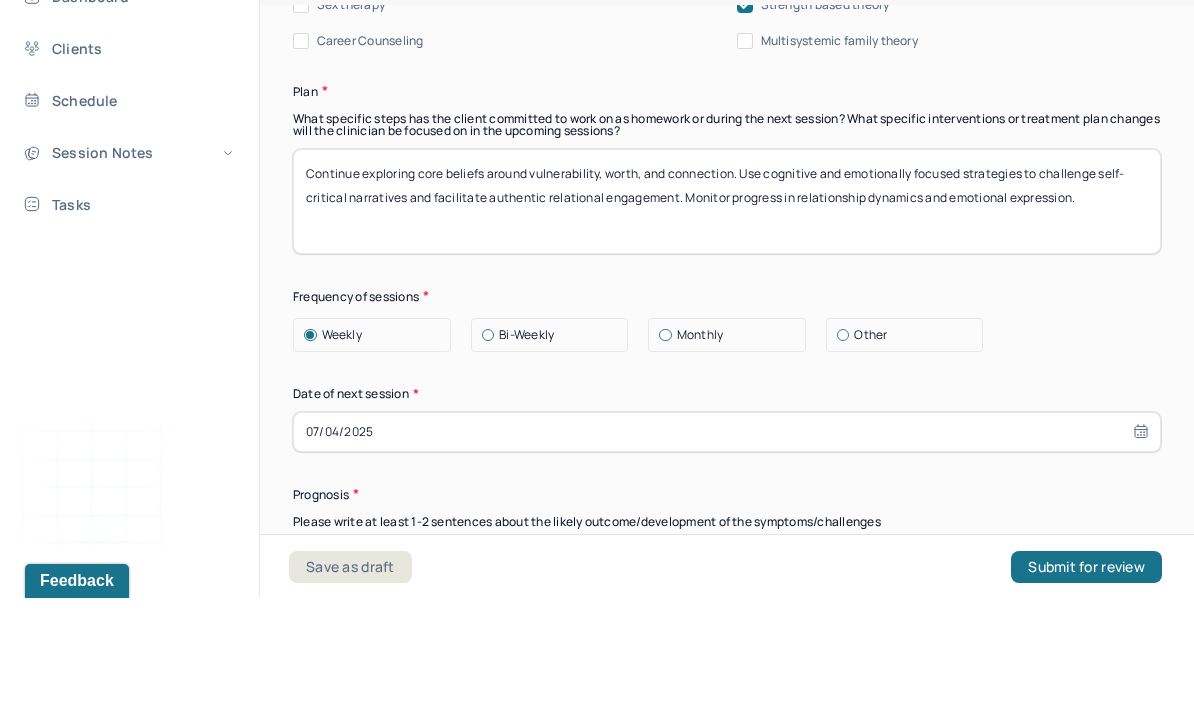 scroll, scrollTop: 1, scrollLeft: 0, axis: vertical 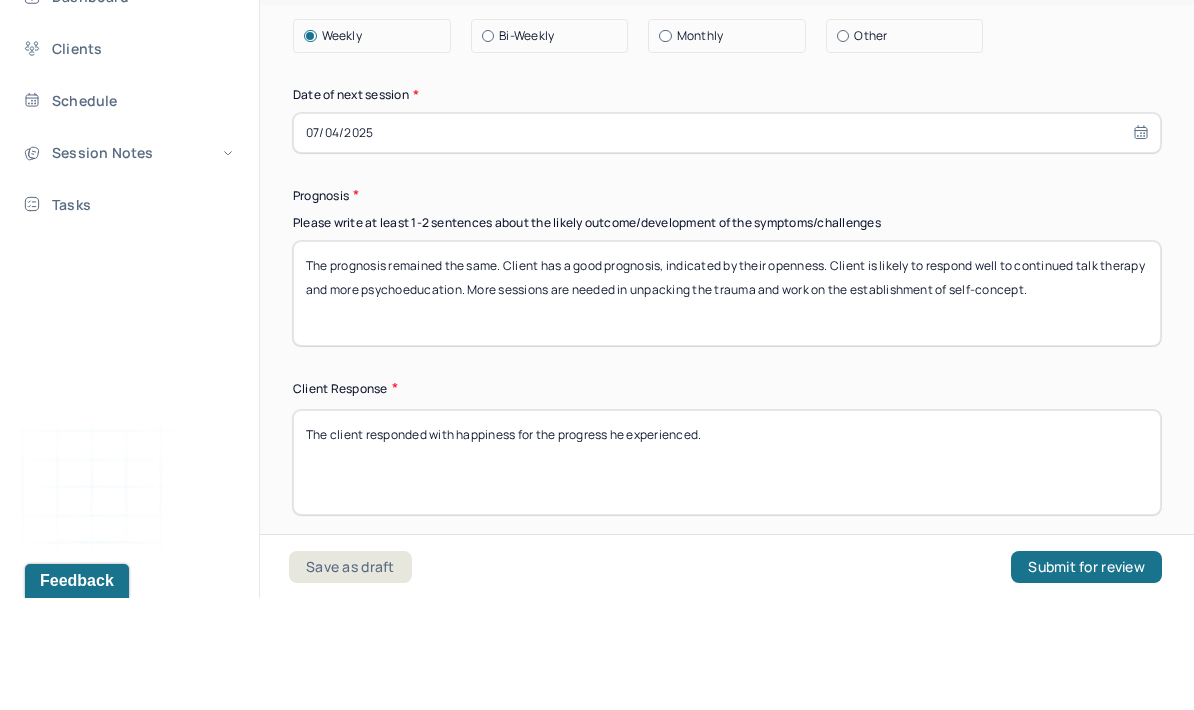 type on "Continue exploring core beliefs around vulnerability, worth, and connection. Use cognitive and emotionally focused strategies to challenge self-critical narratives and facilitate authentic relational engagement. Monitor progress in relationship dynamics and emotional expression." 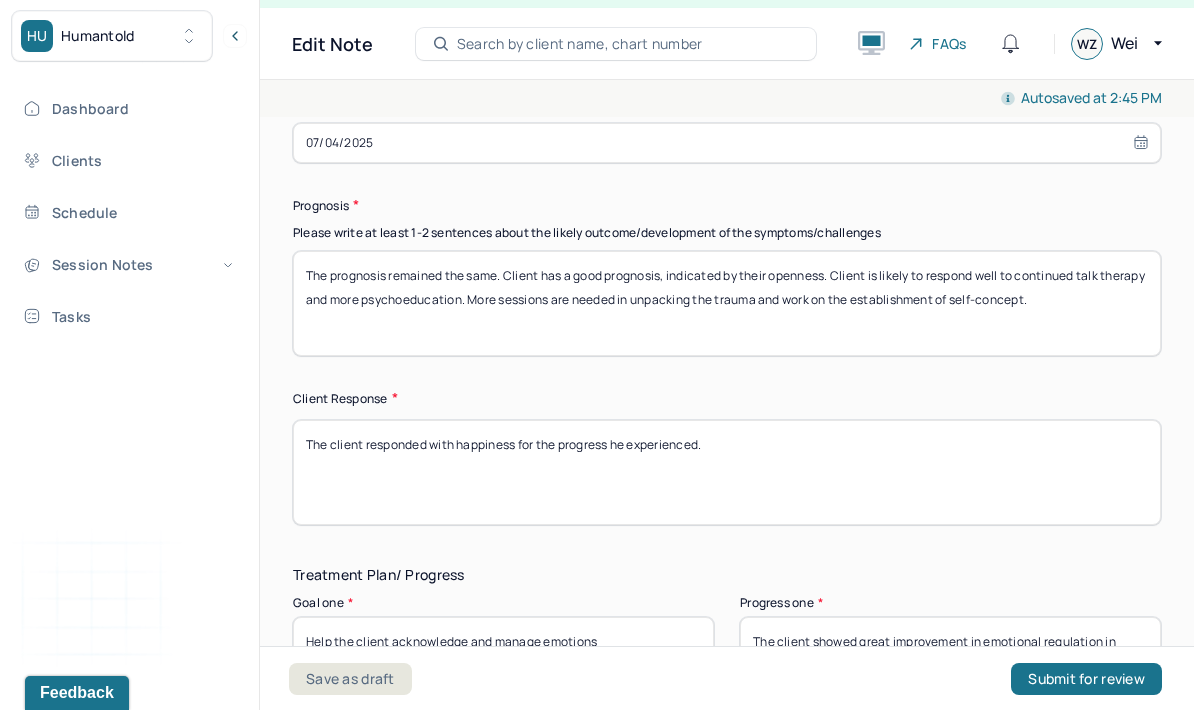 scroll, scrollTop: 2852, scrollLeft: 0, axis: vertical 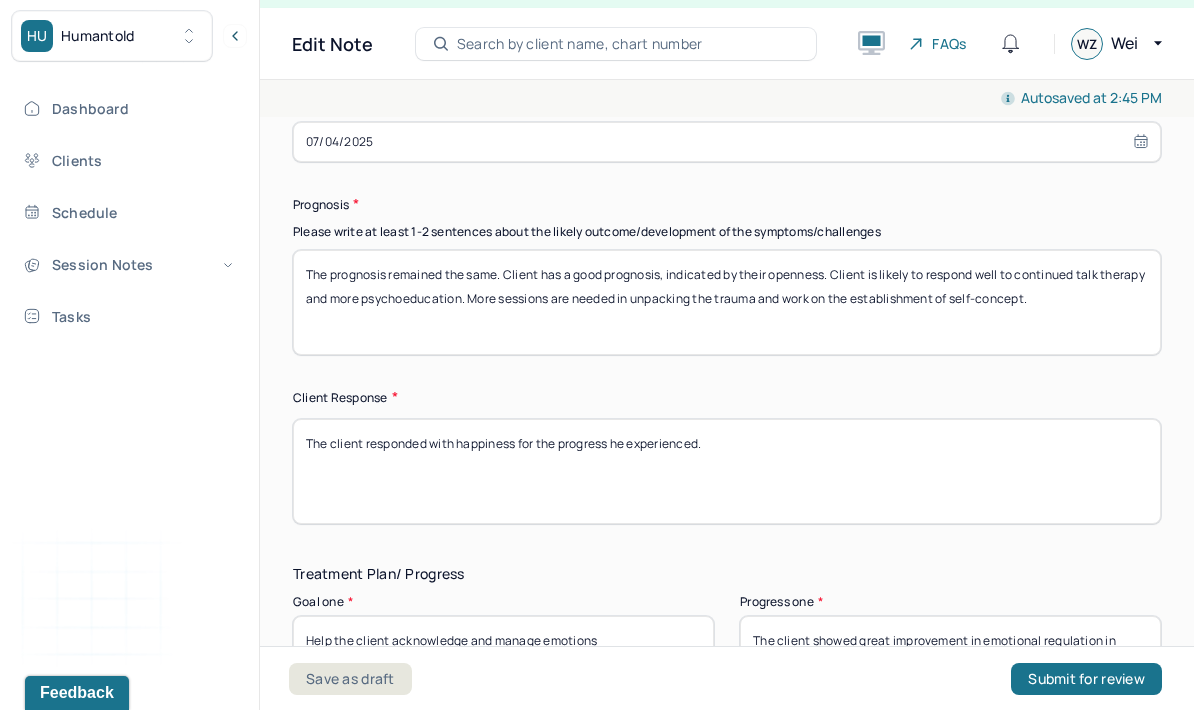 click on "07/04/2025" at bounding box center (727, 142) 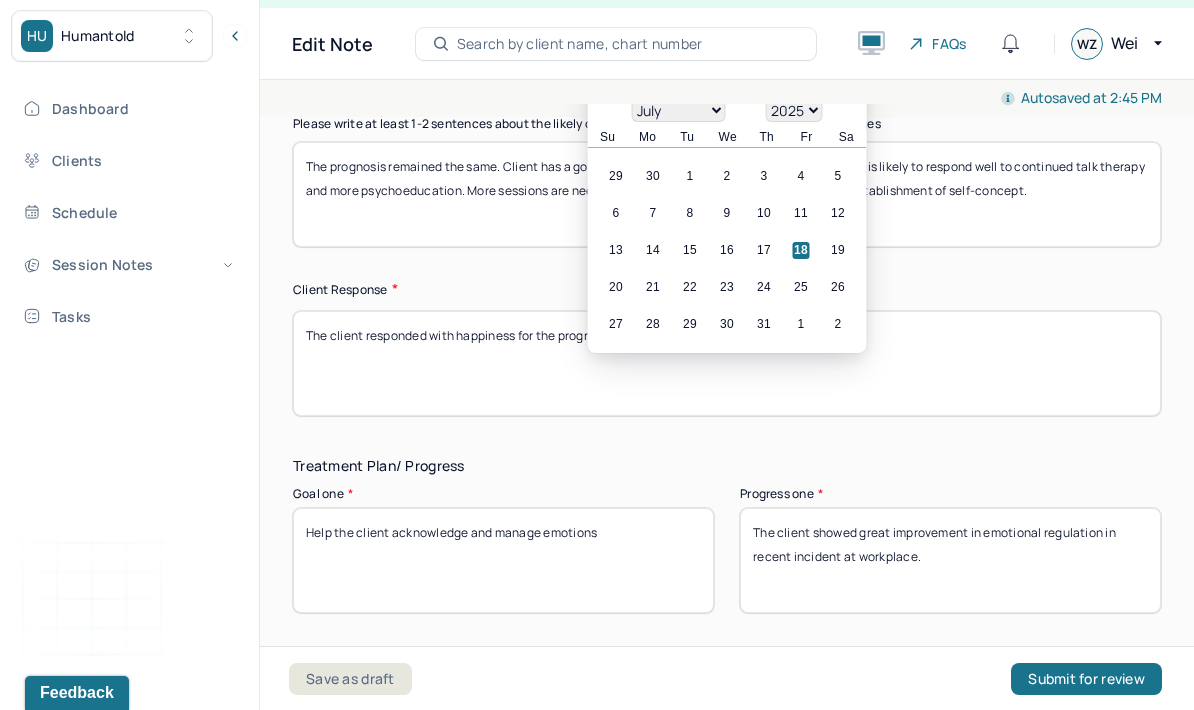 scroll, scrollTop: 2974, scrollLeft: 0, axis: vertical 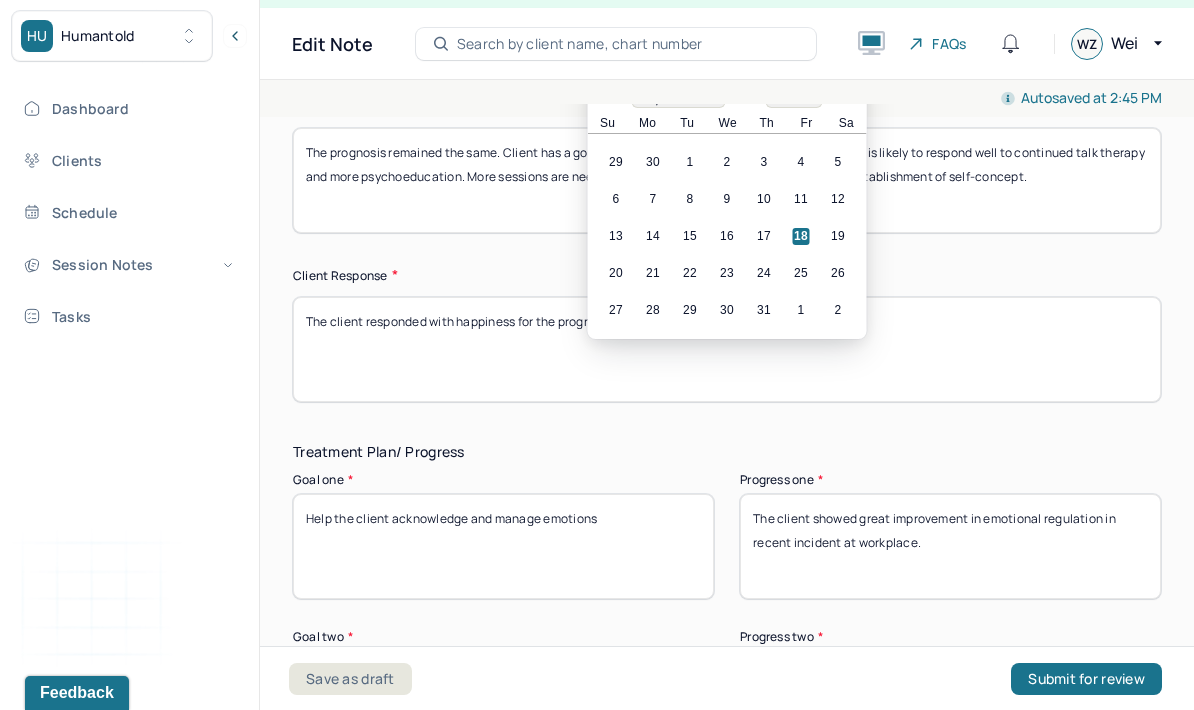 click on "25" at bounding box center (801, 273) 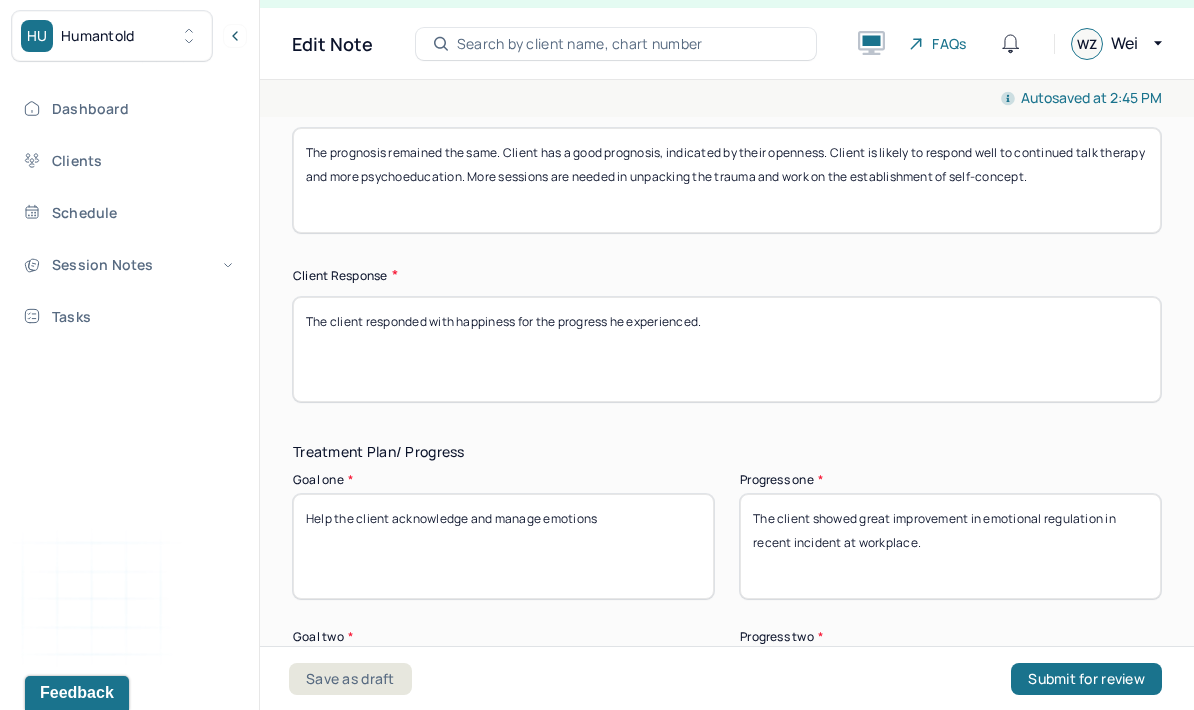 type on "07/25/2025" 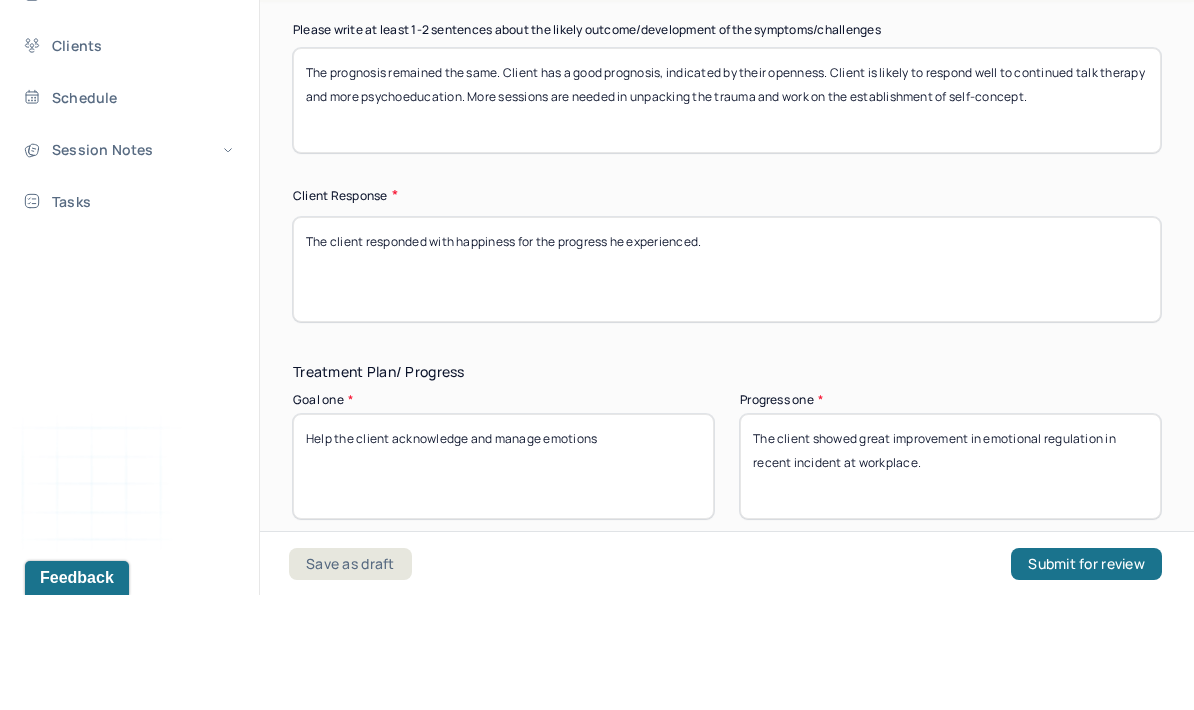 scroll, scrollTop: 0, scrollLeft: 0, axis: both 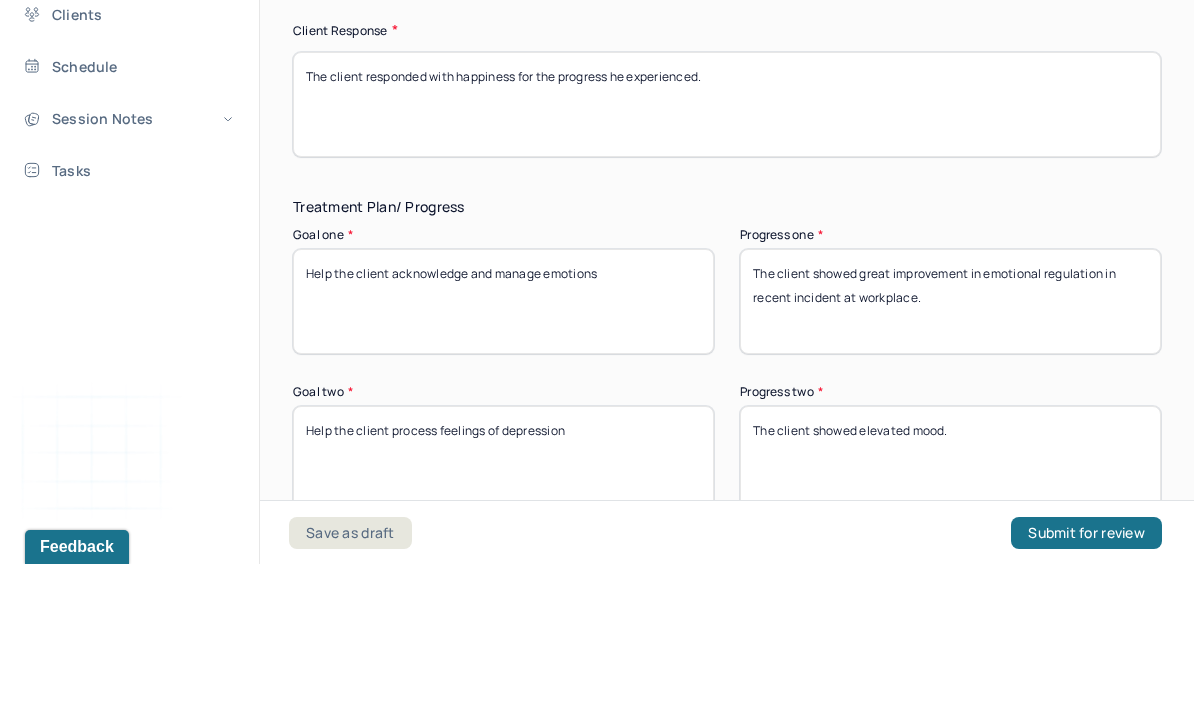 click on "The client responded with happiness for the progress he experienced." at bounding box center (727, 250) 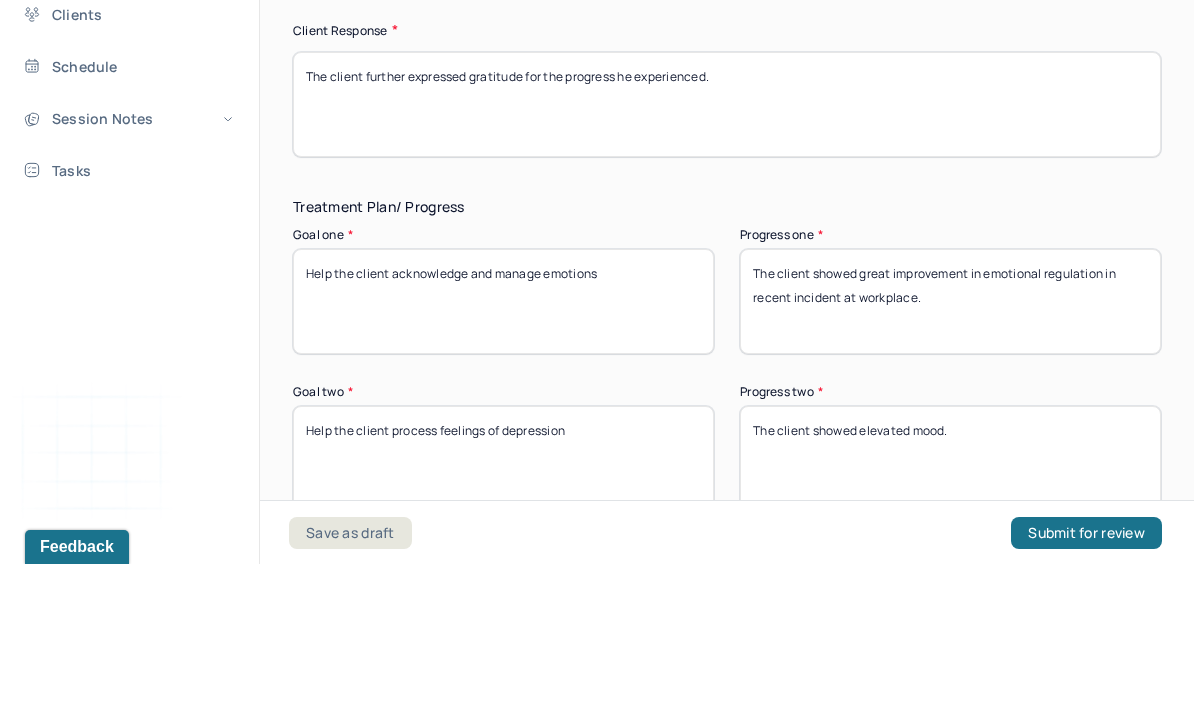 click on "The client further  for the progress he experienced." at bounding box center [727, 250] 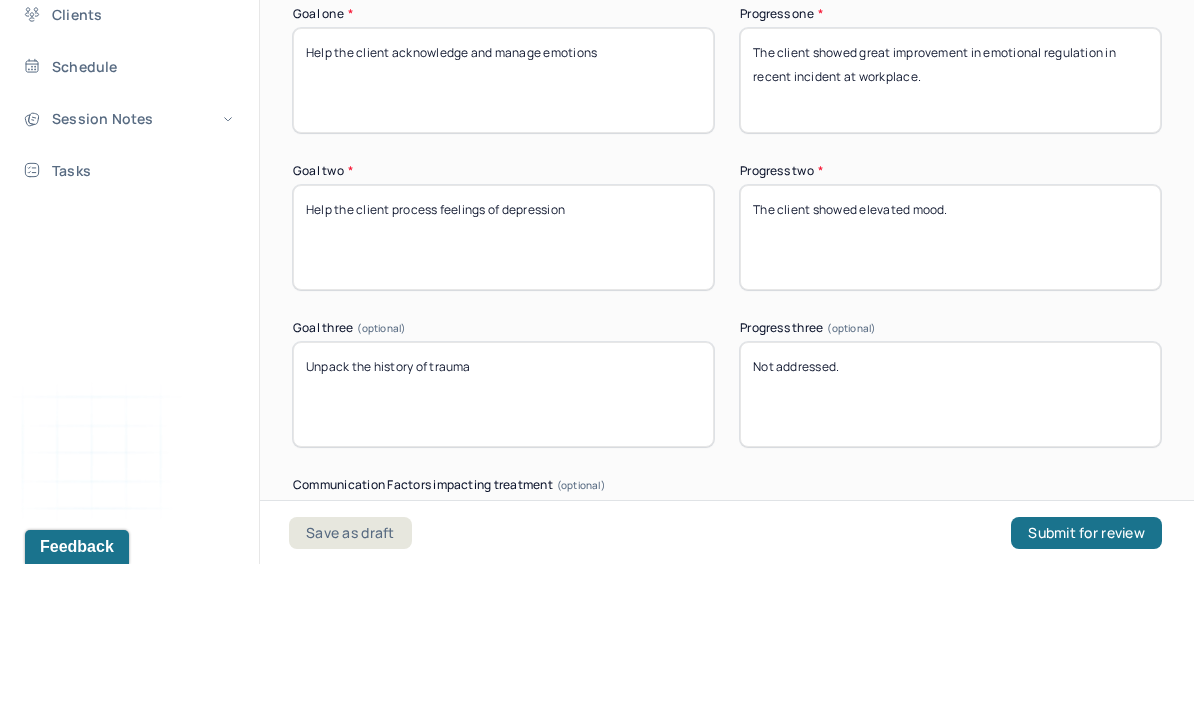 scroll, scrollTop: 3318, scrollLeft: 0, axis: vertical 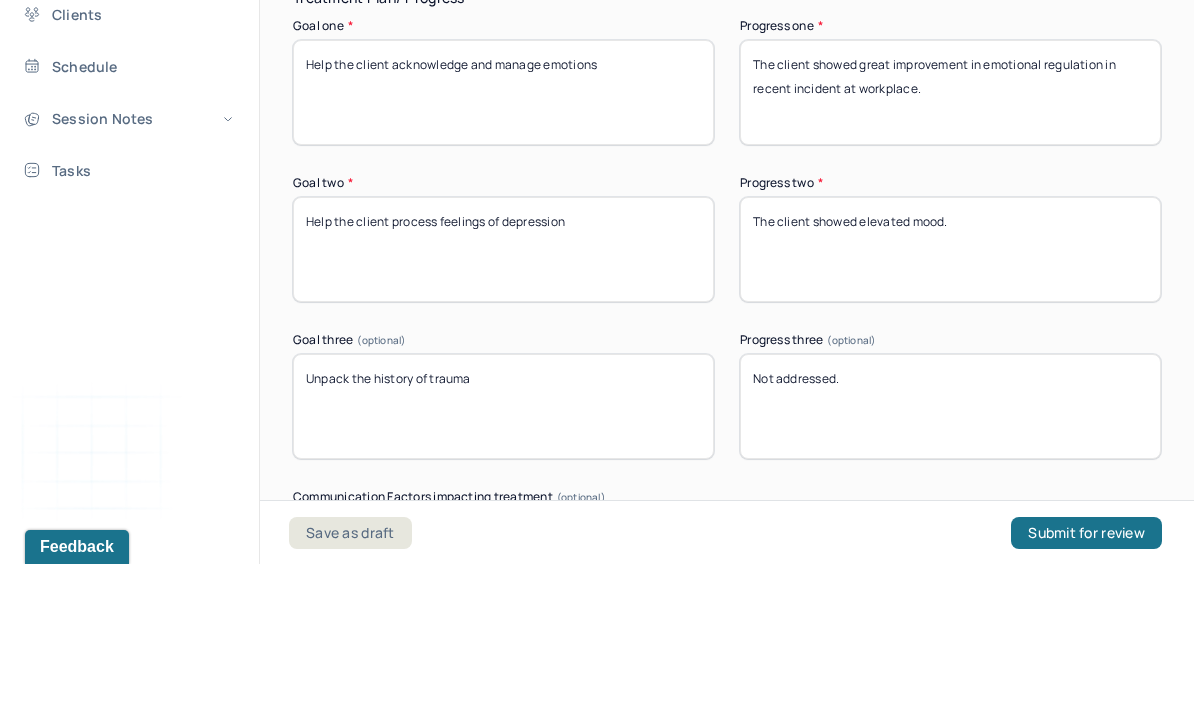 type on "The client further expressed gratitude for the progress he made and engaged actively in expressing himself." 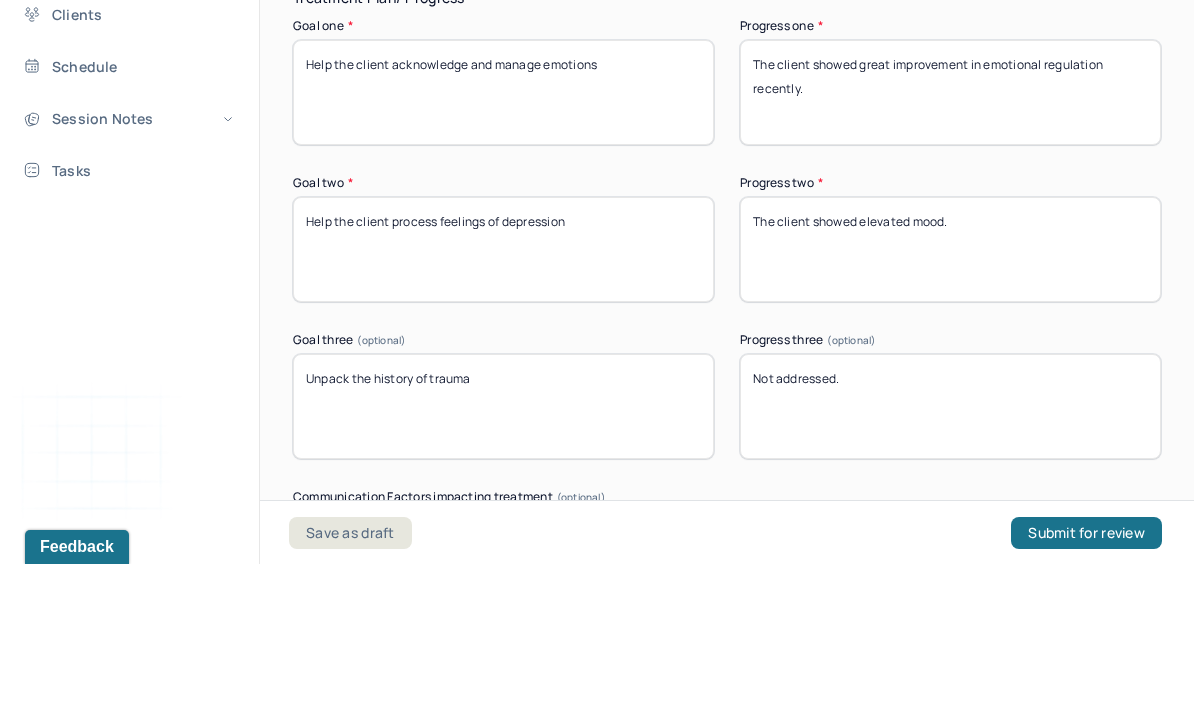 click on "The client showed great improvement in emotional regulation recently." at bounding box center (950, 238) 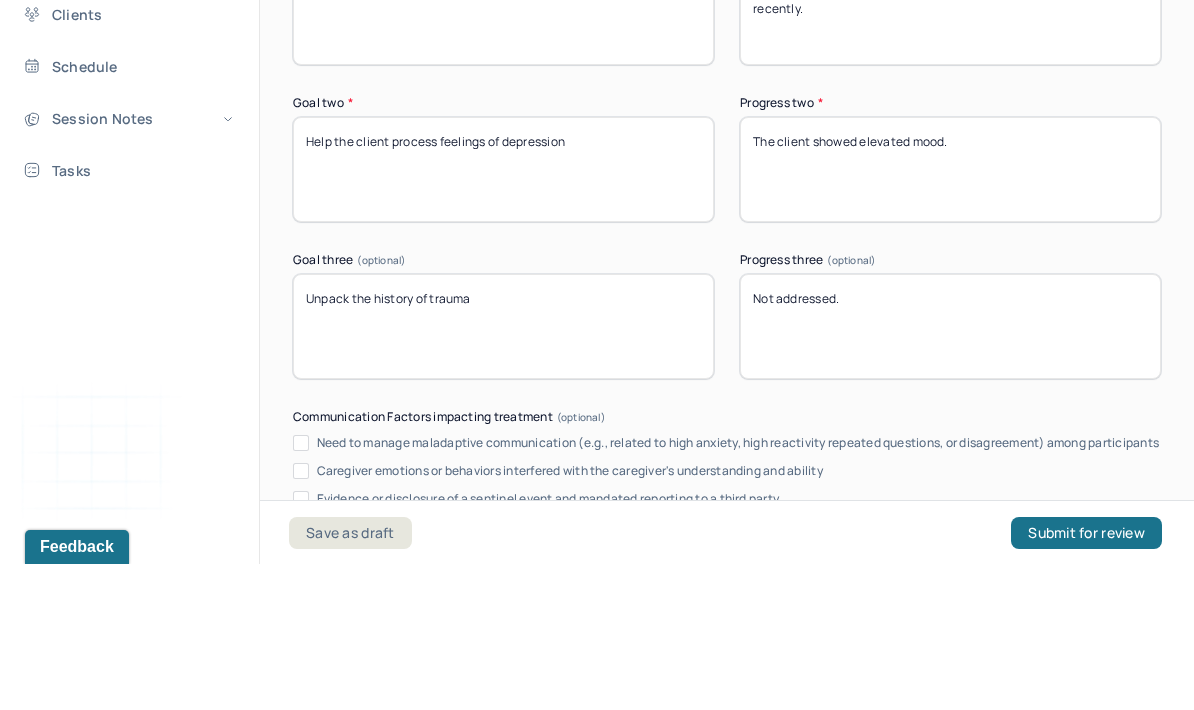 scroll, scrollTop: 3399, scrollLeft: 0, axis: vertical 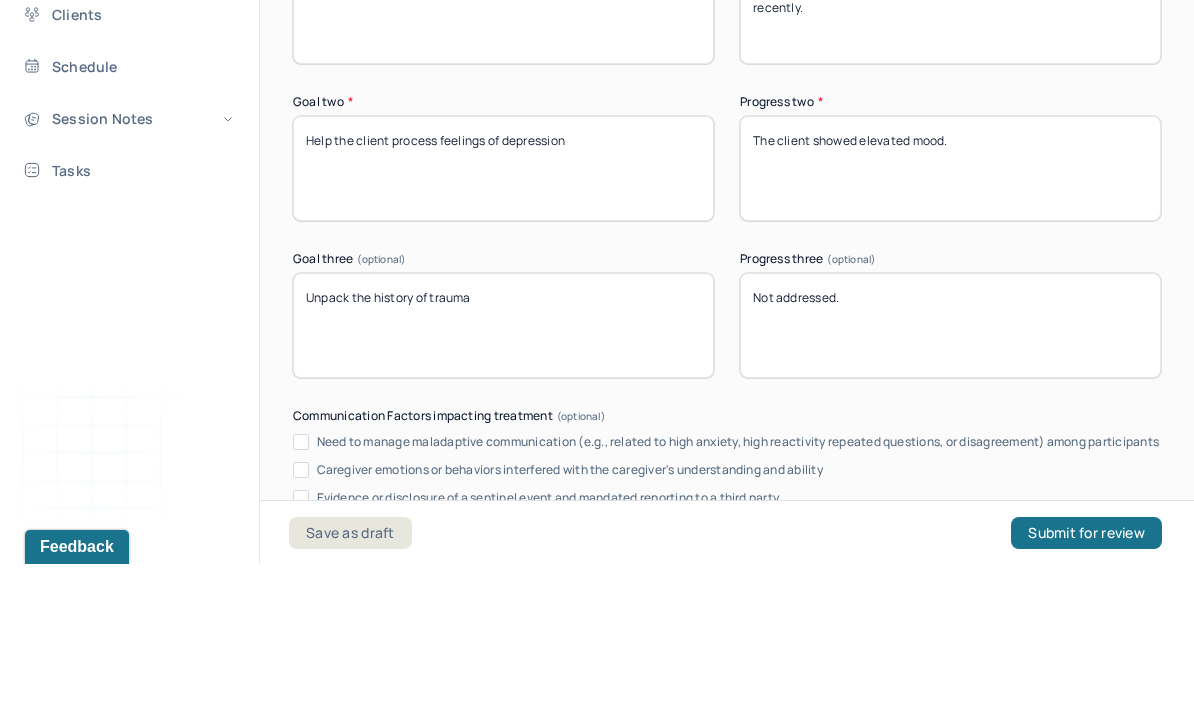 type on "The client showed continuous improvement in emotional regulation recently." 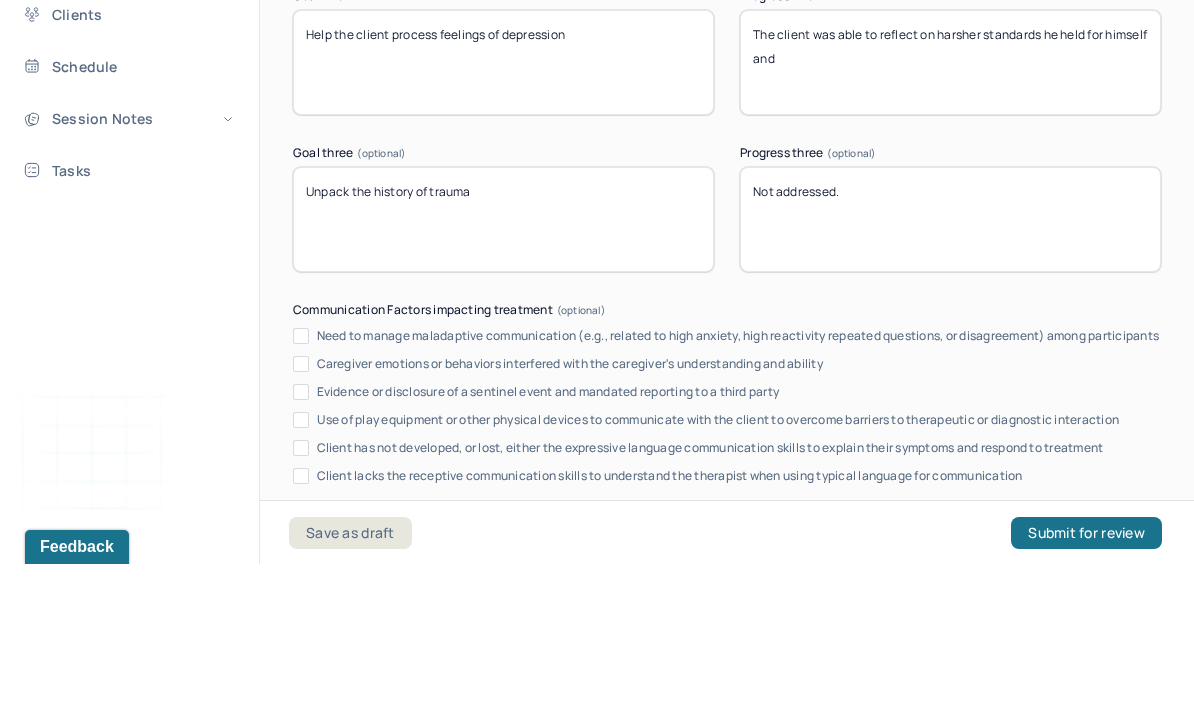 scroll, scrollTop: 3496, scrollLeft: 0, axis: vertical 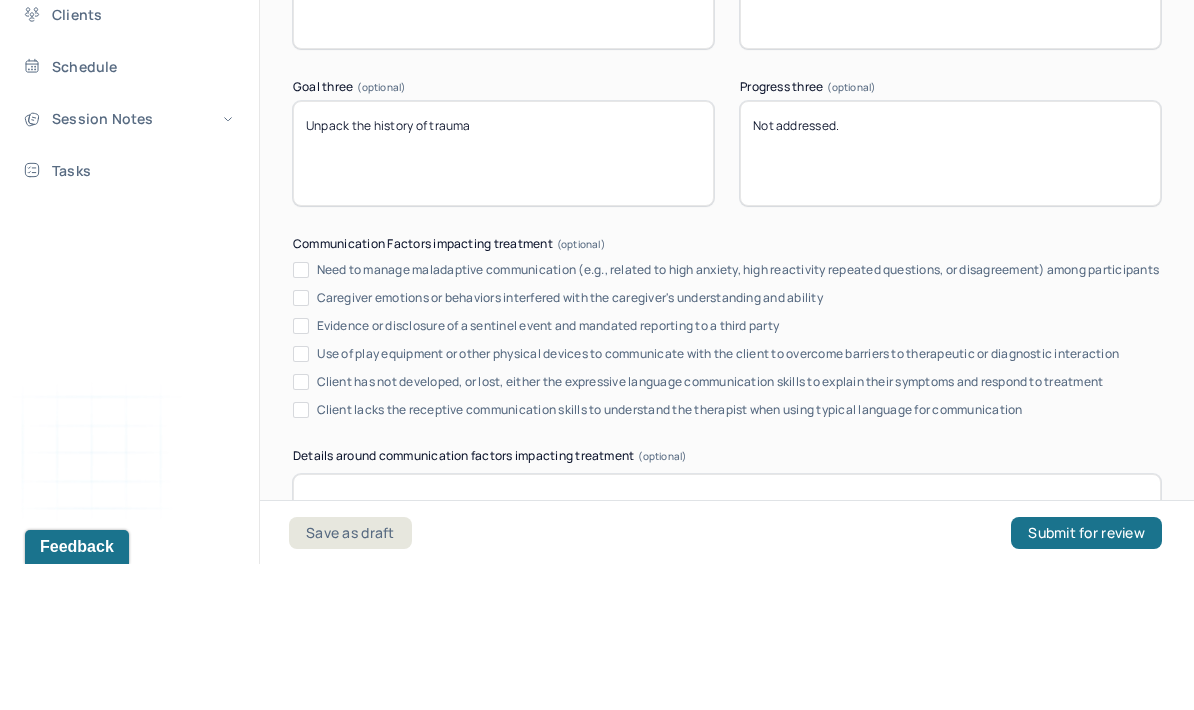 type on "The client was able to reflect on harsher standards he held for himself and how it affected his interpersonal relationship." 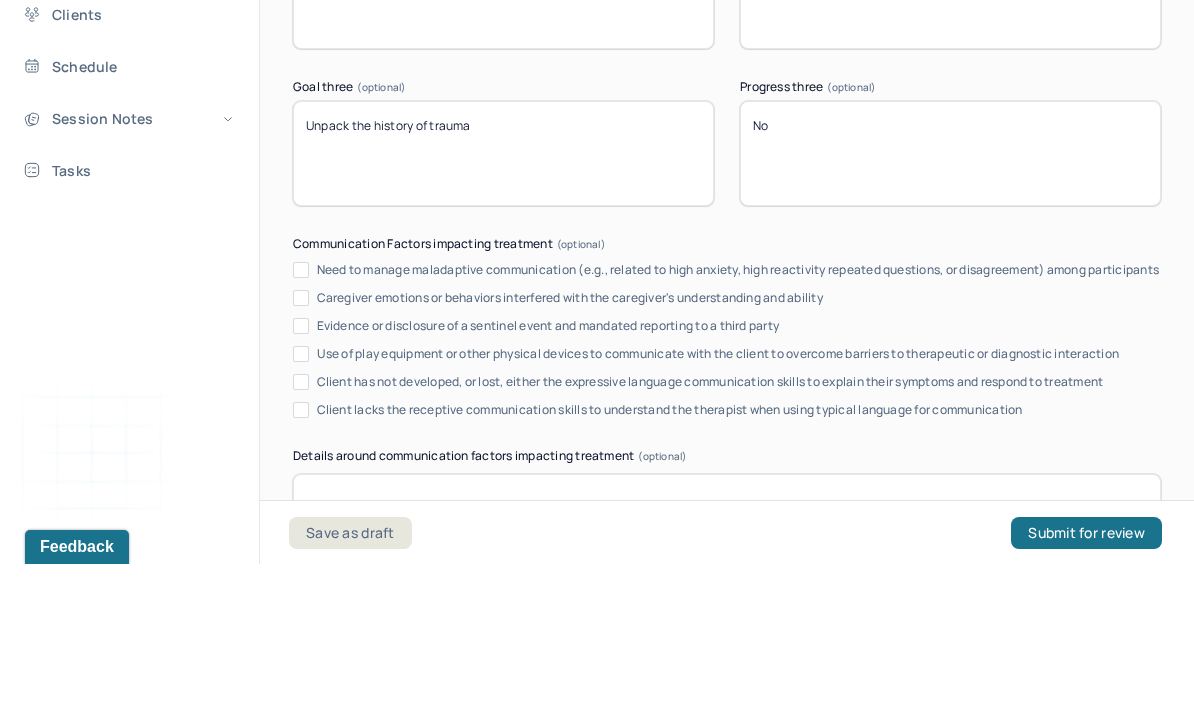 type on "N" 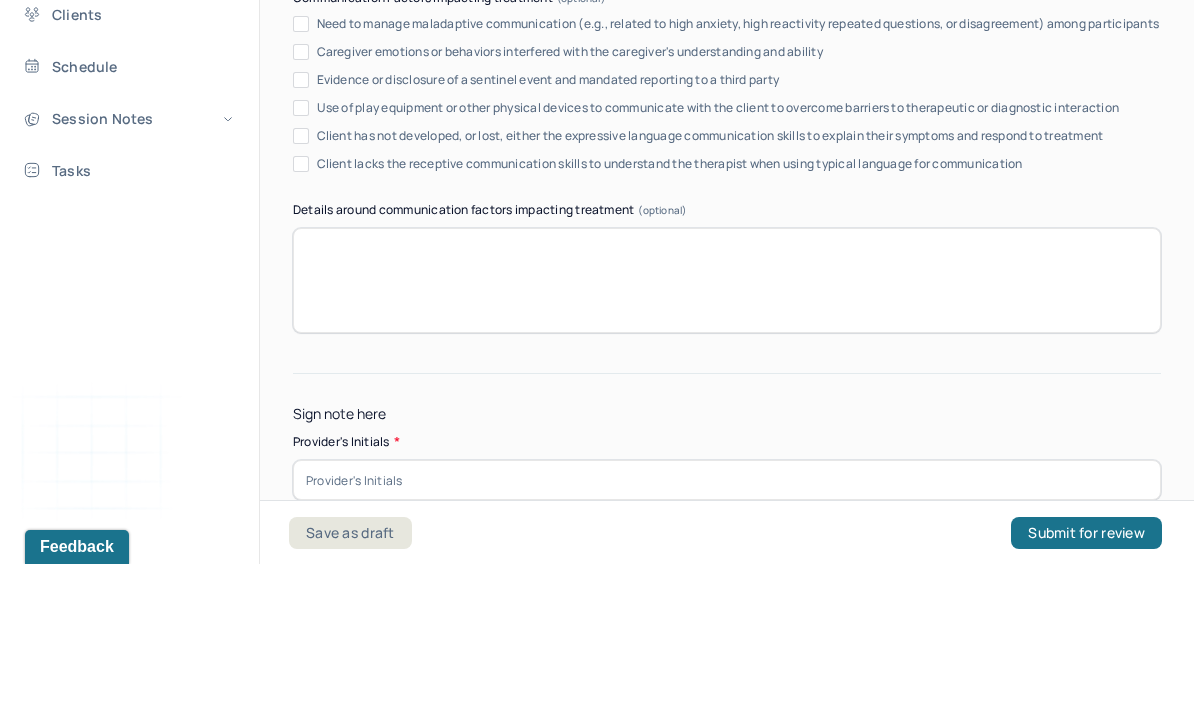 scroll, scrollTop: 3816, scrollLeft: 0, axis: vertical 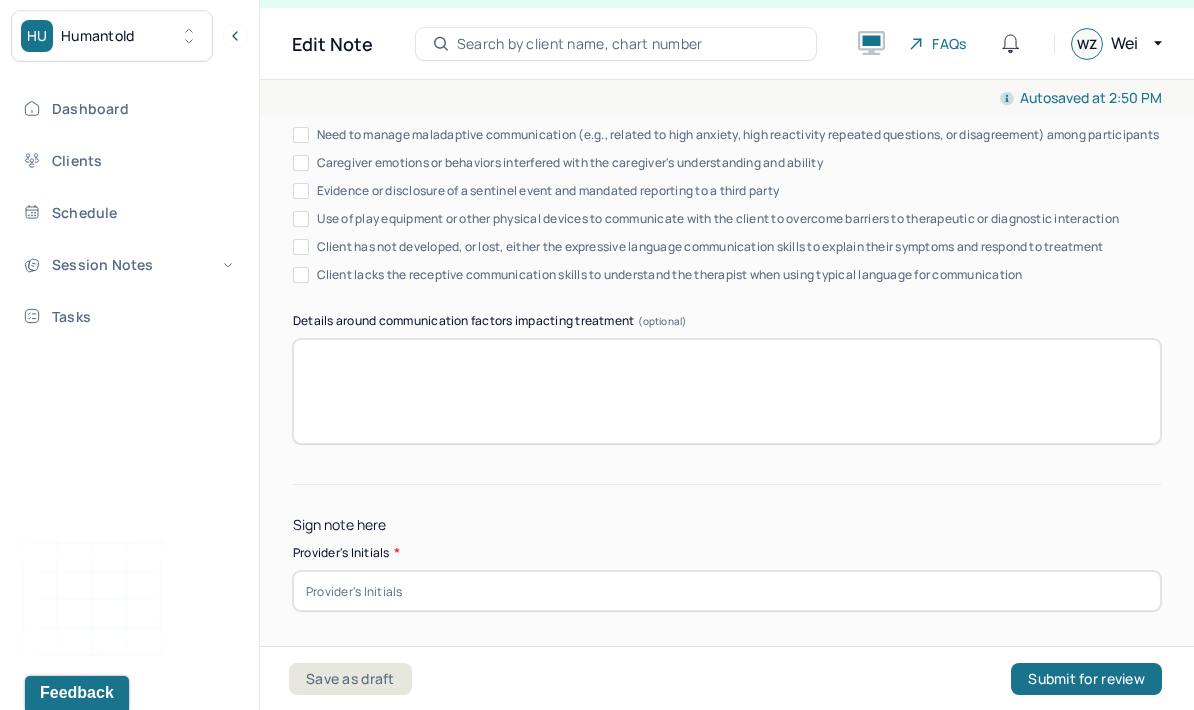 type on "Unpacked past trauma and its influence on his ability to trust people." 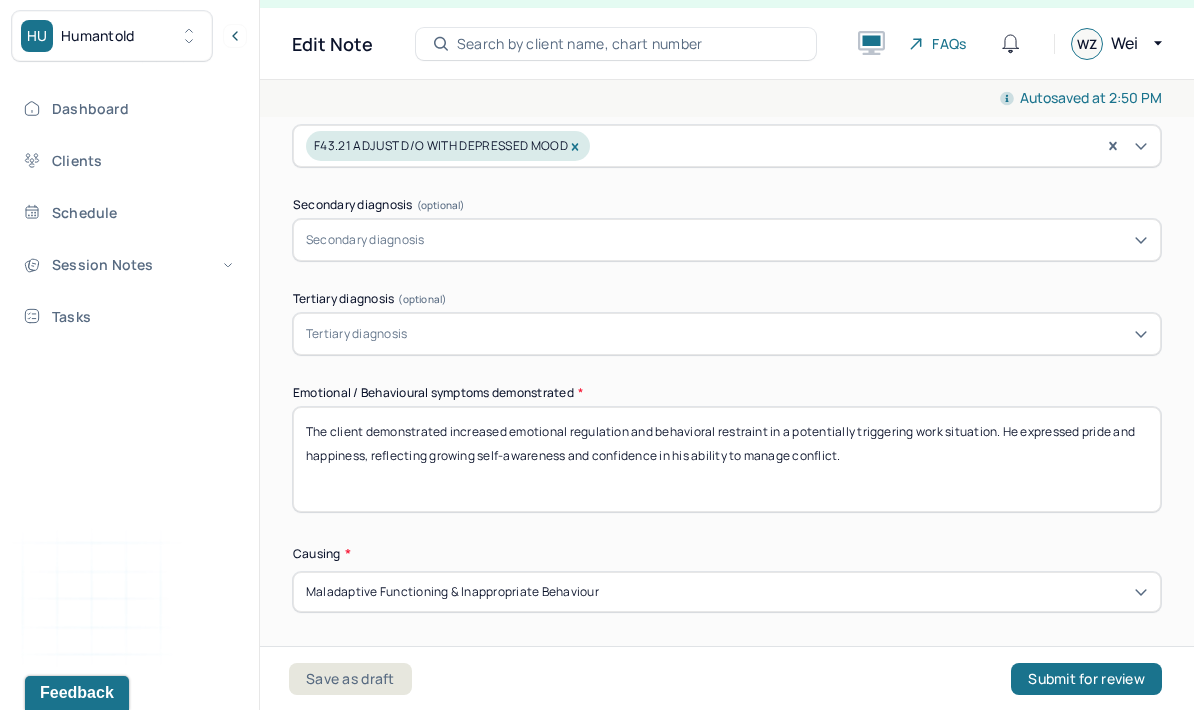 scroll, scrollTop: 526, scrollLeft: 0, axis: vertical 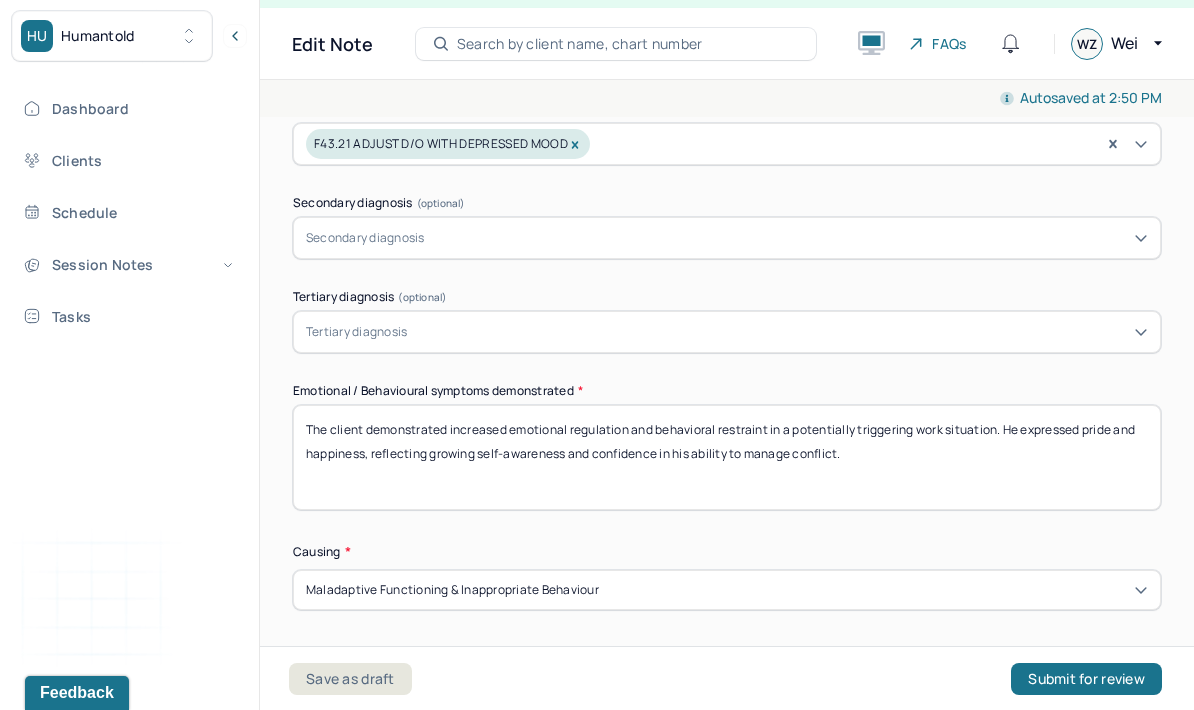 type on "Wz" 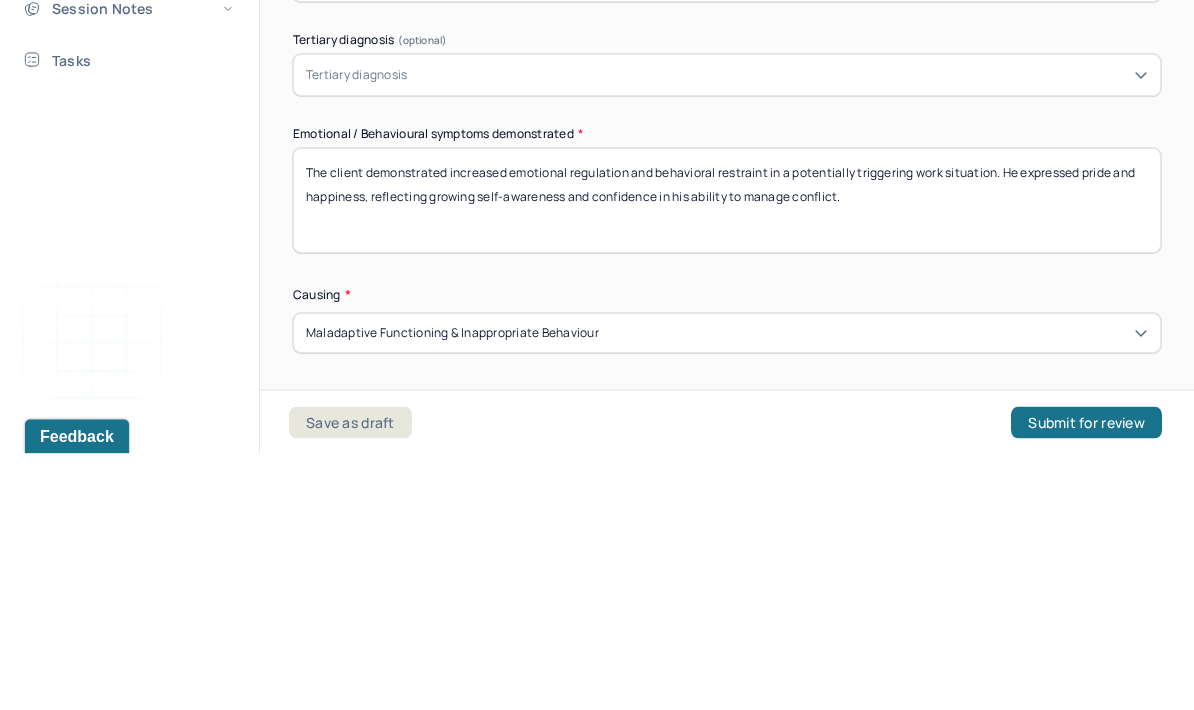 click on "The client demonstrated increased emotional regulation and behavioral restraint in a potentially triggering work situation. He expressed pride and happiness, reflecting growing self-awareness and confidence in his ability to manage conflict." at bounding box center (727, 457) 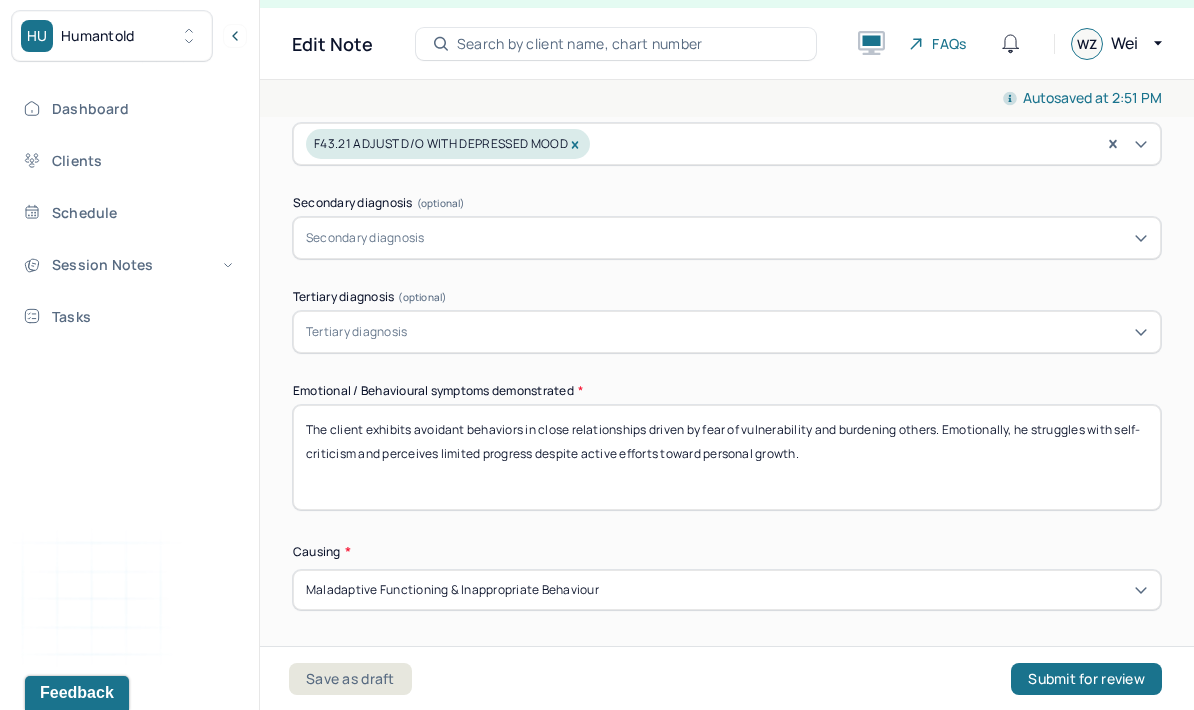 type on "The client exhibits avoidant behaviors in close relationships driven by fear of vulnerability and burdening others. Emotionally, he struggles with self-criticism and perceives limited progress despite active efforts toward personal growth." 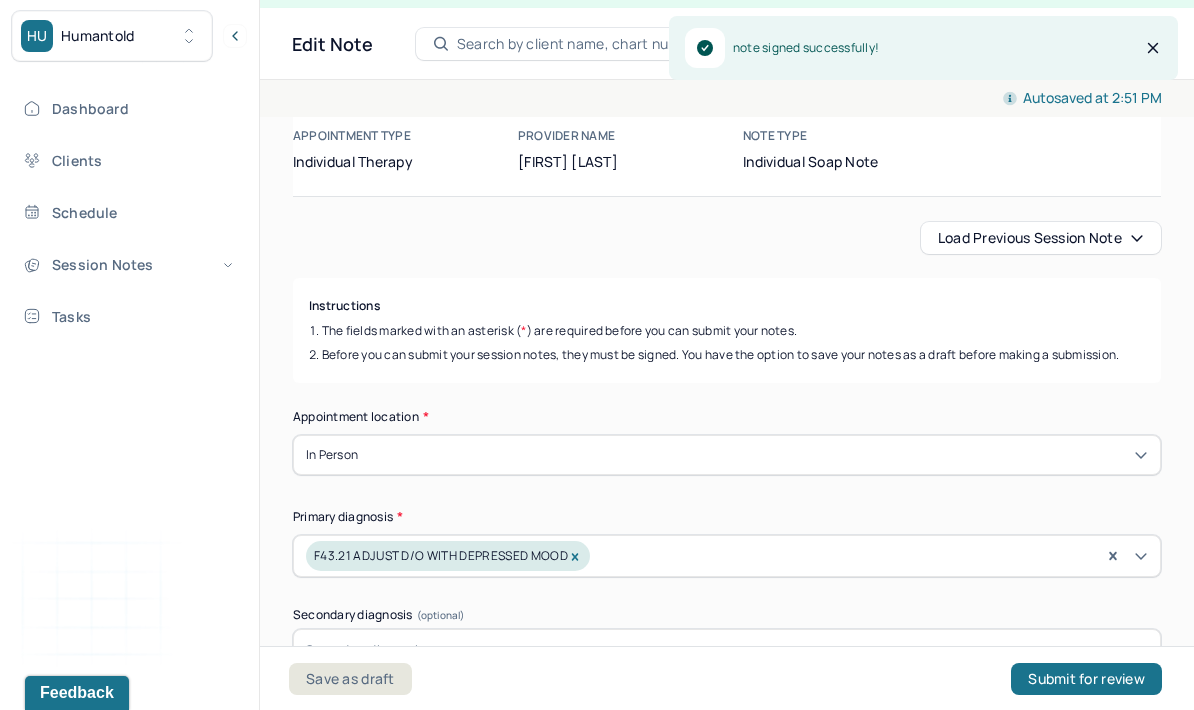scroll, scrollTop: -25, scrollLeft: 0, axis: vertical 